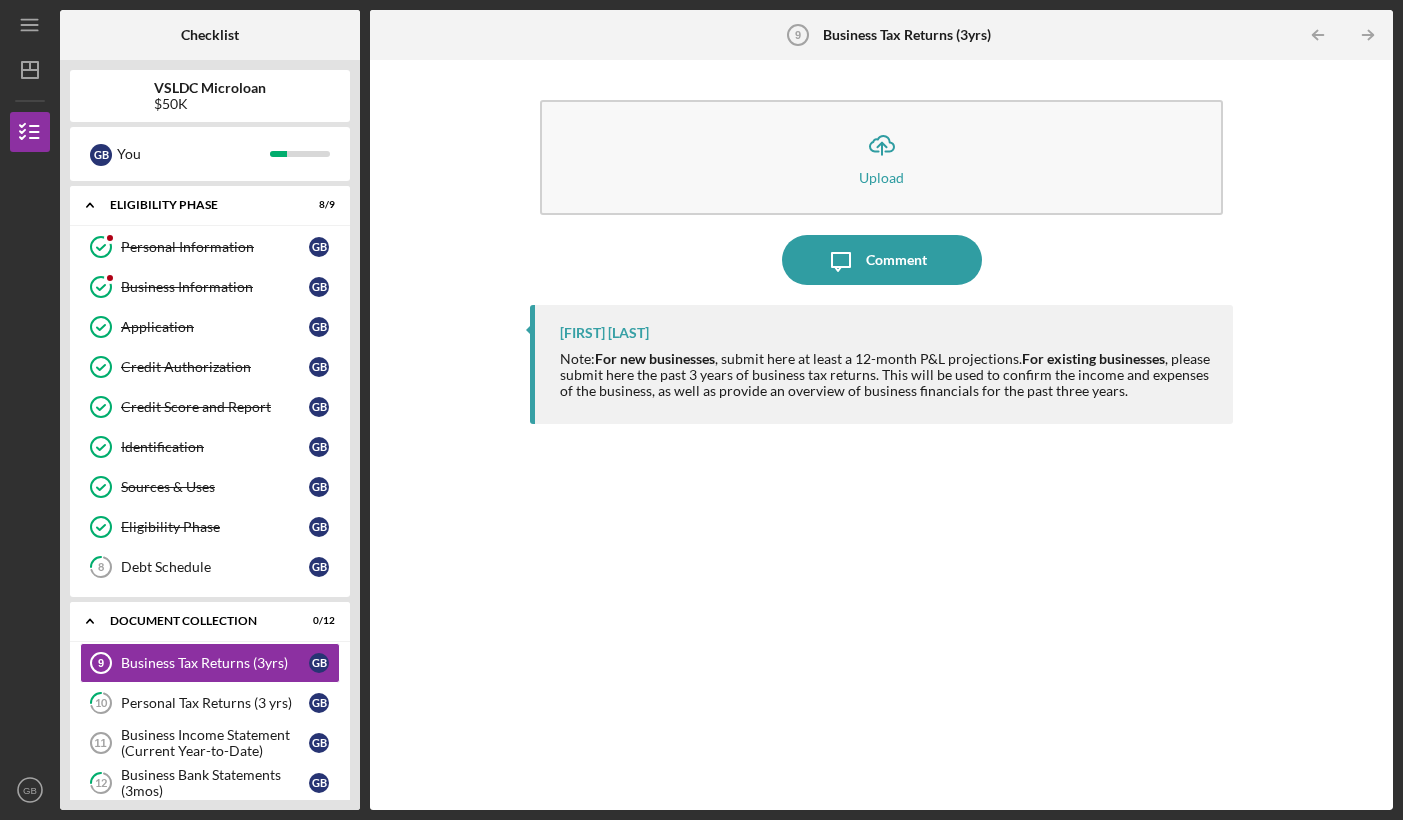 scroll, scrollTop: 0, scrollLeft: 0, axis: both 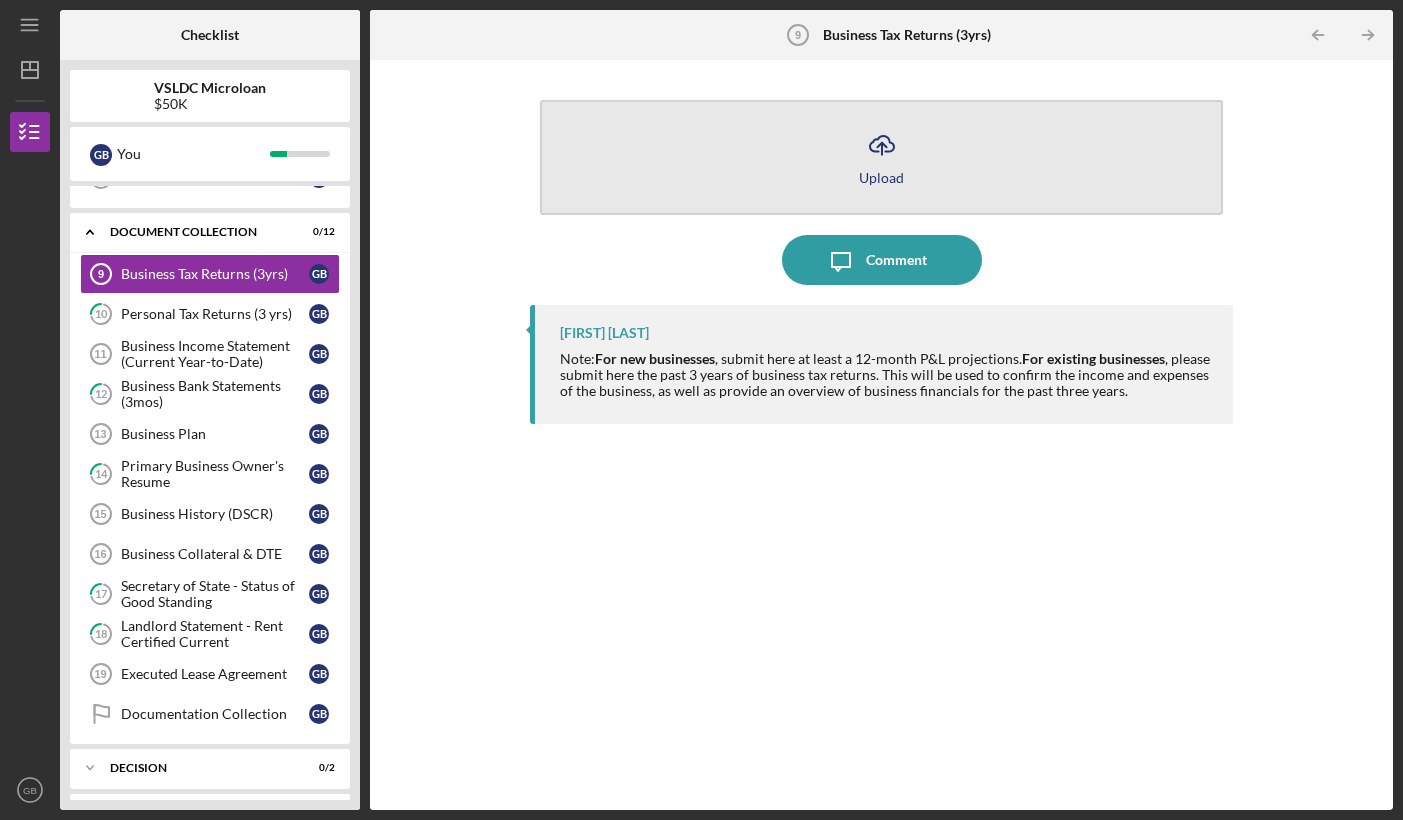click on "Icon/Upload Upload" at bounding box center (881, 157) 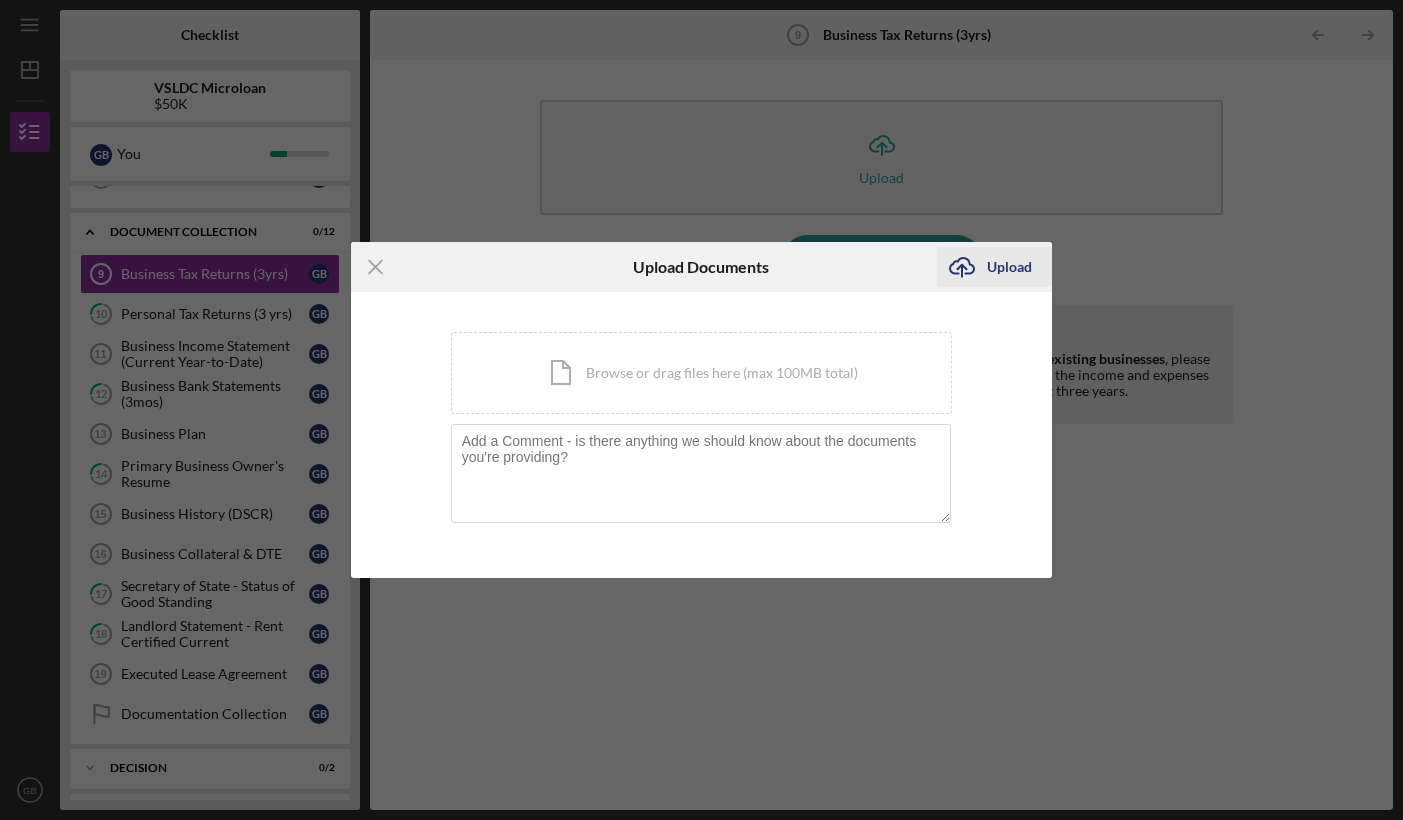 click on "Icon/Upload" 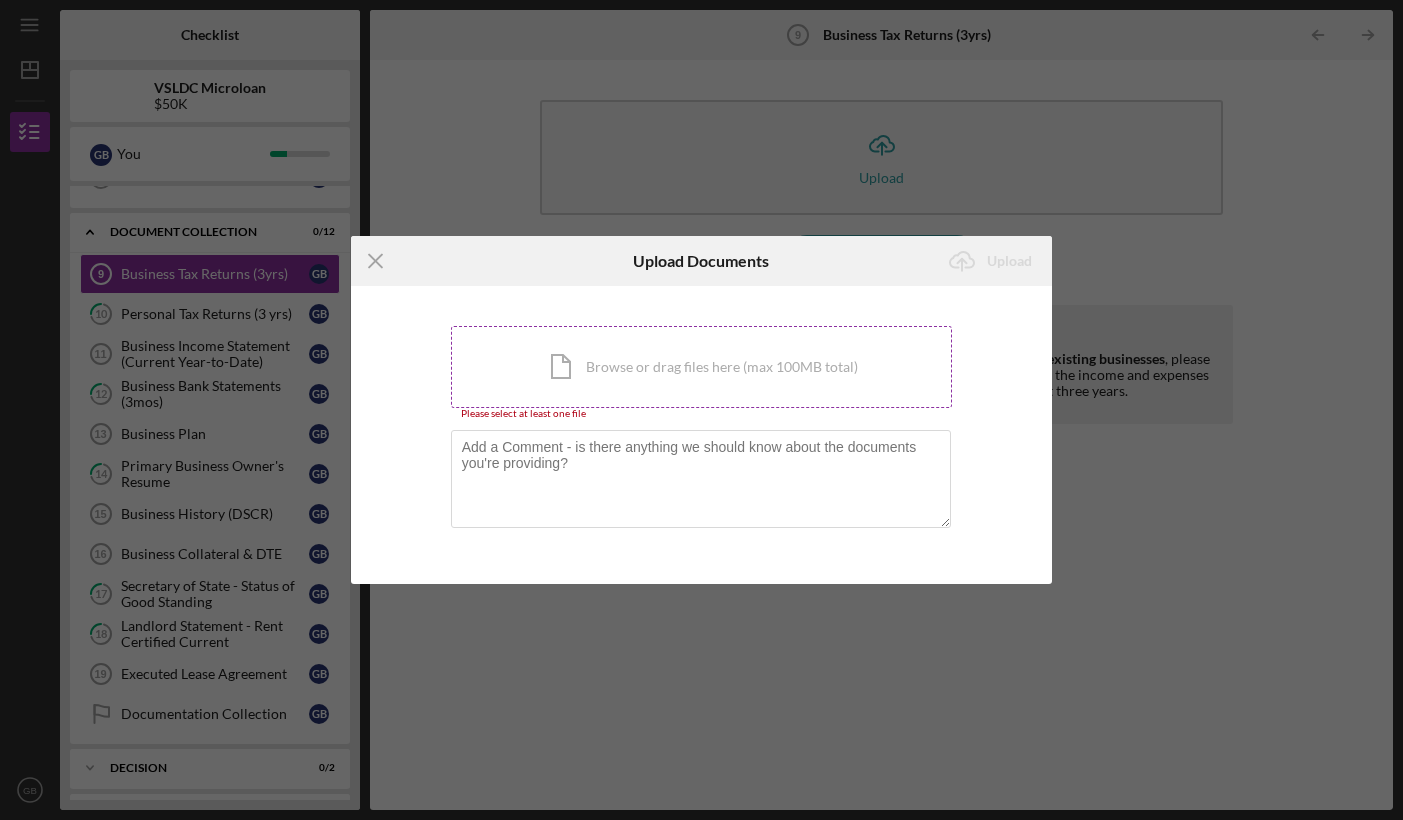 click on "Icon/Document Browse or drag files here (max 100MB total) Tap to choose files or take a photo" at bounding box center (702, 367) 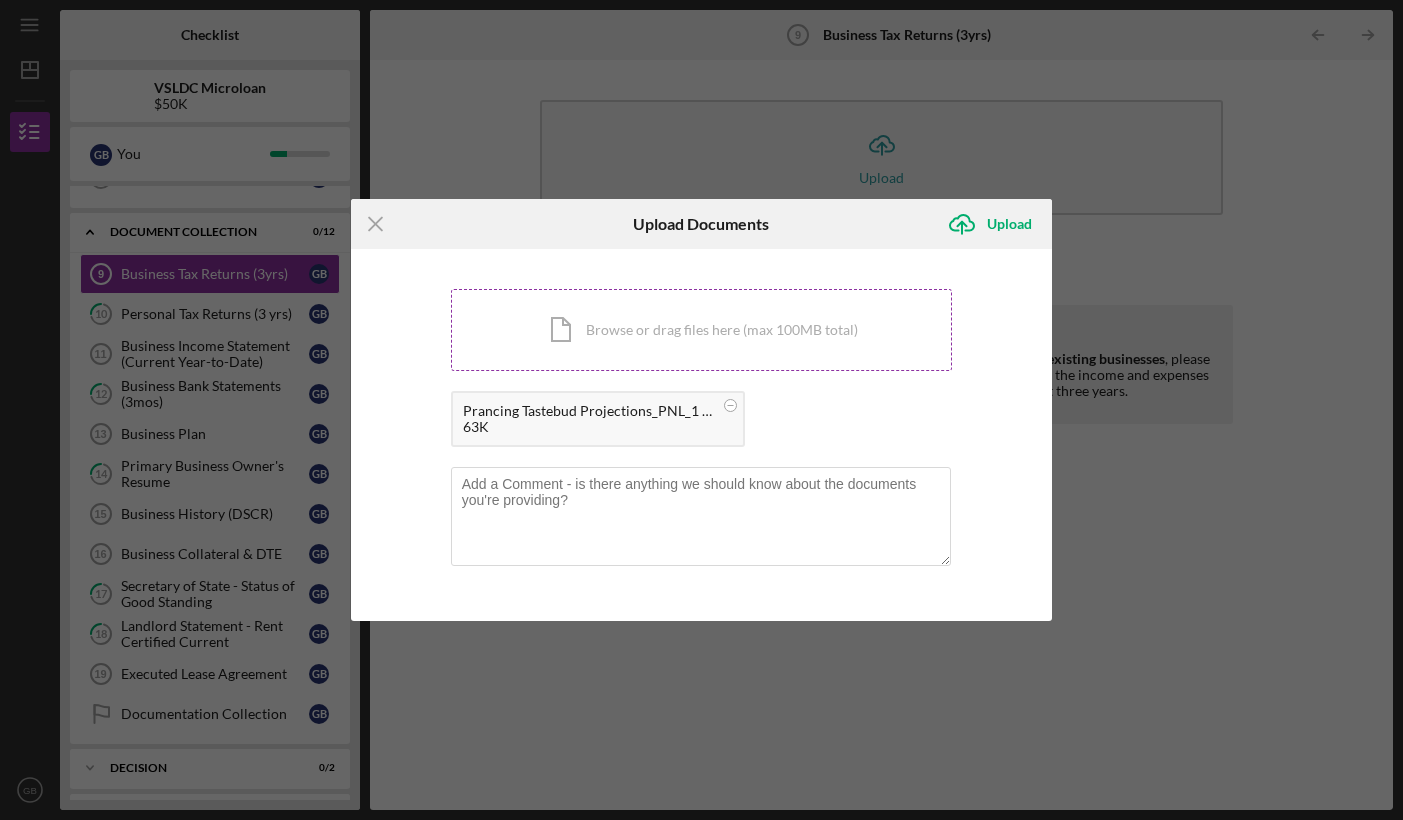 click on "Icon/Document Browse or drag files here (max 100MB total) Tap to choose files or take a photo" at bounding box center (702, 330) 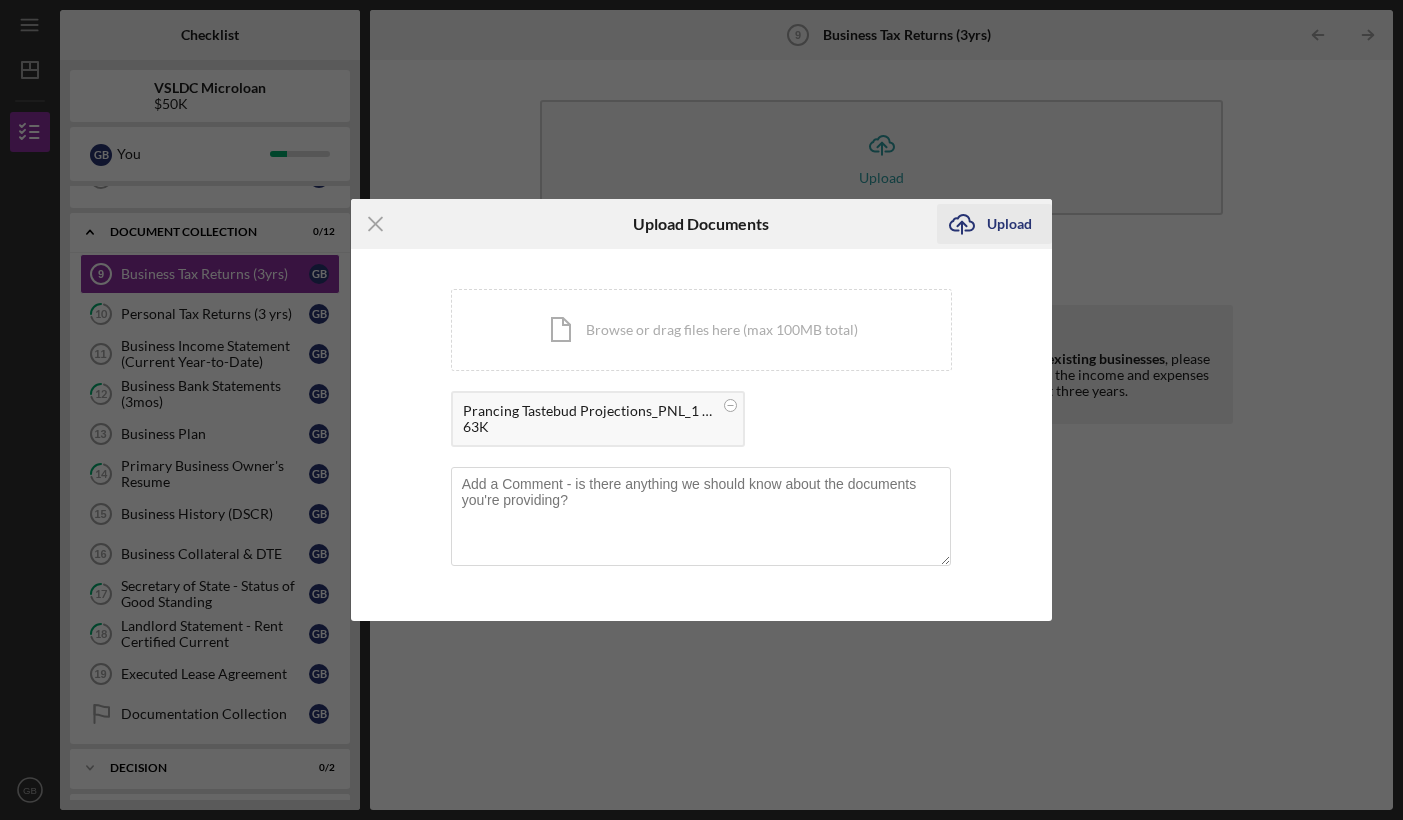 click on "Upload" at bounding box center (1009, 224) 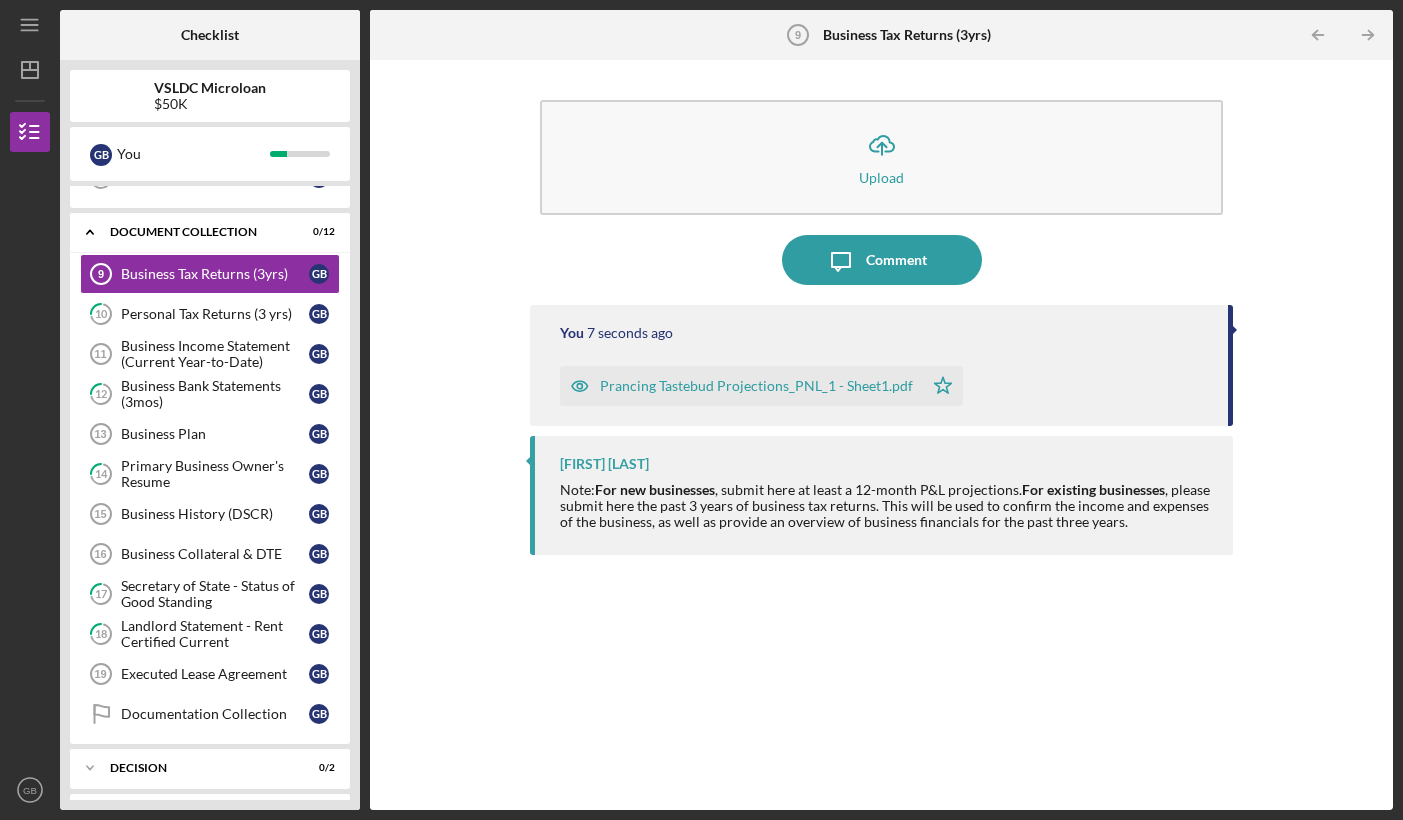 click on "You   7 seconds ago Prancing Tastebud Projections_PNL_1 - Sheet1.pdf Icon/Star [FIRST] [LAST]   Note:  For new businesses , submit here at least a 12-month P&L projections.  For existing businesses , please submit here the past 3 years of business tax returns. This will be used to confirm the income and expenses of the business, as well as provide an overview of business financials for the past three years." at bounding box center [881, 542] 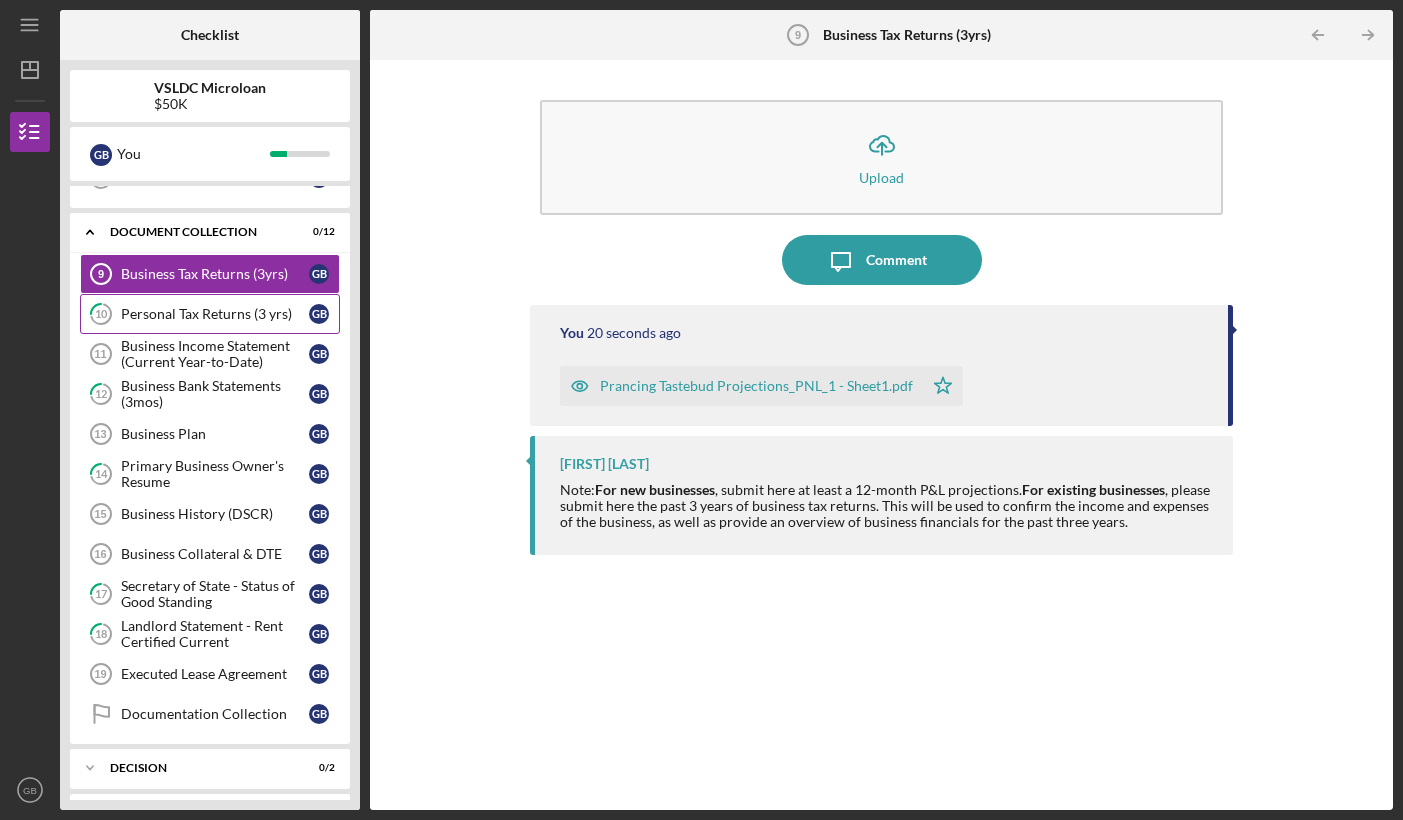 click on "10 Personal Tax Returns (3 yrs) G B" at bounding box center (210, 314) 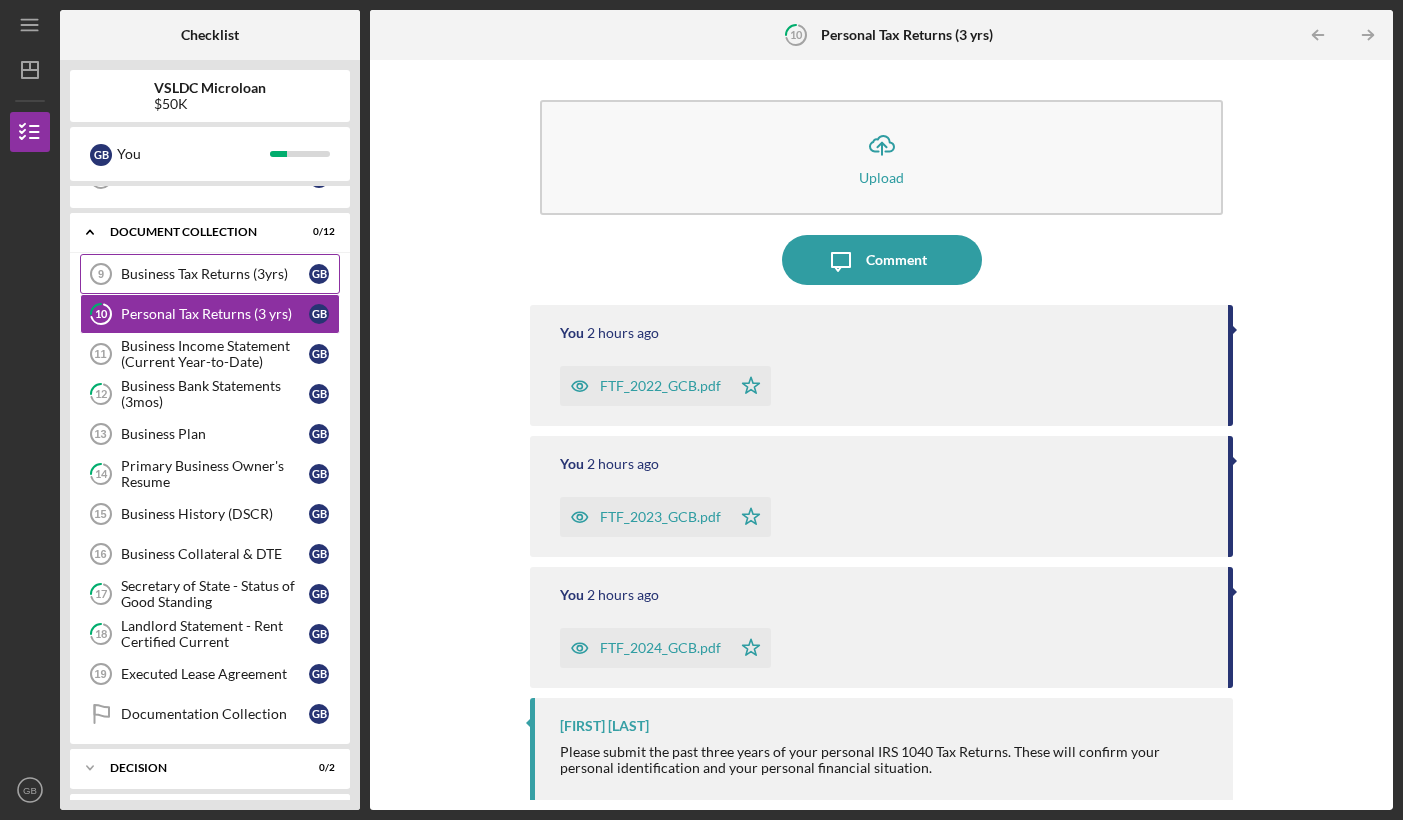click on "Business Tax Returns (3yrs)" at bounding box center (215, 274) 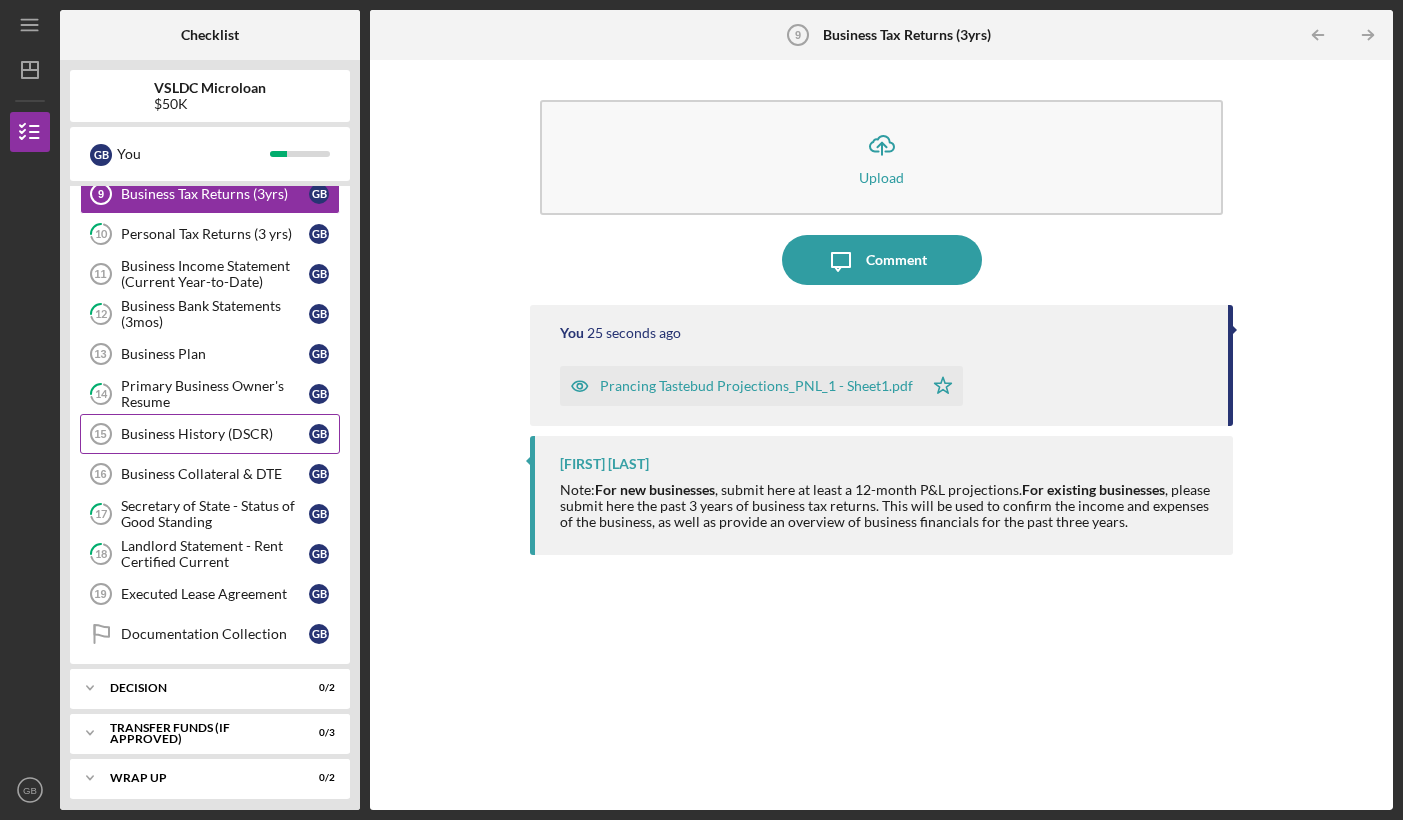 scroll, scrollTop: 478, scrollLeft: 0, axis: vertical 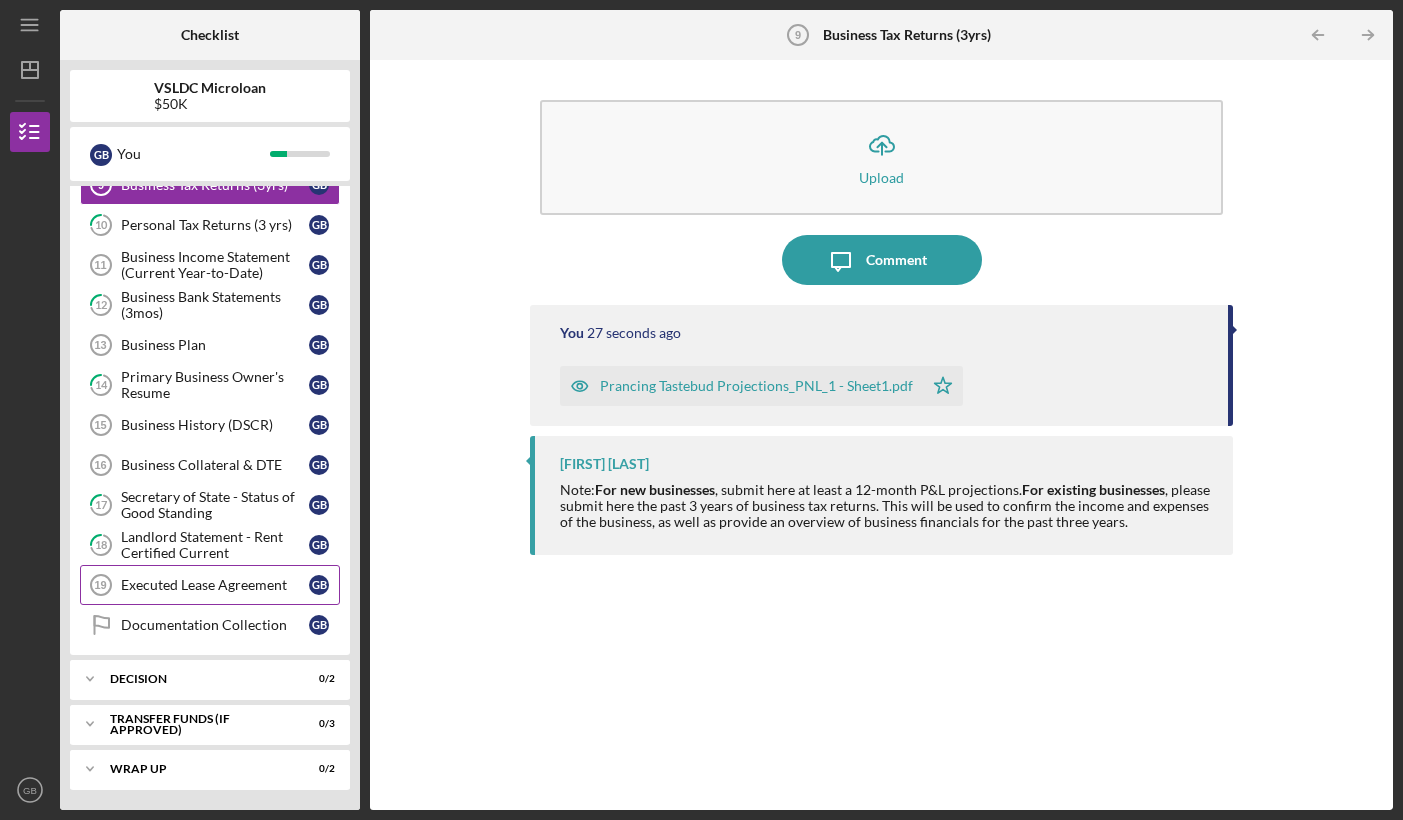 click on "Executed Lease Agreement" at bounding box center (215, 585) 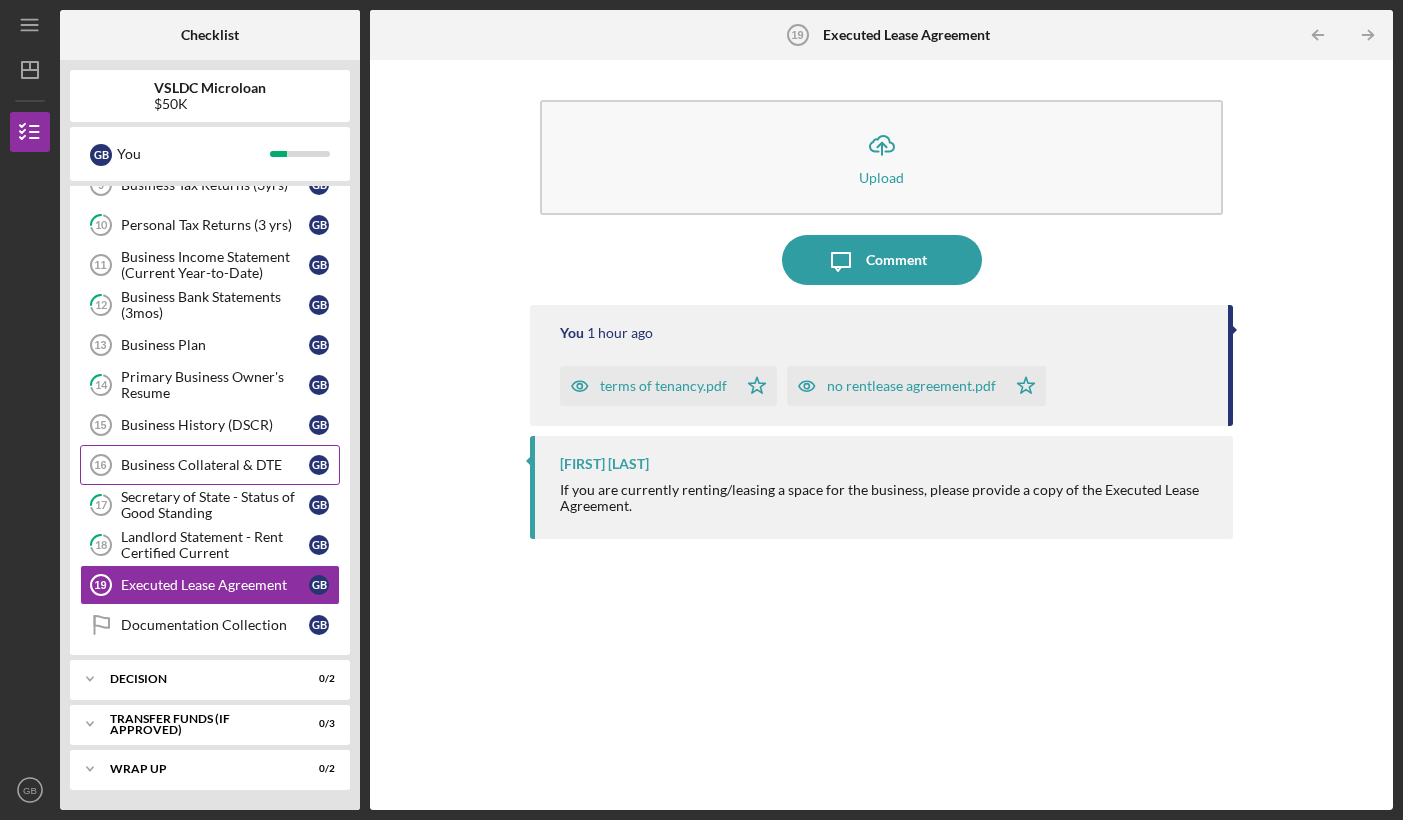 click on "Business Collateral & DTE" at bounding box center (215, 465) 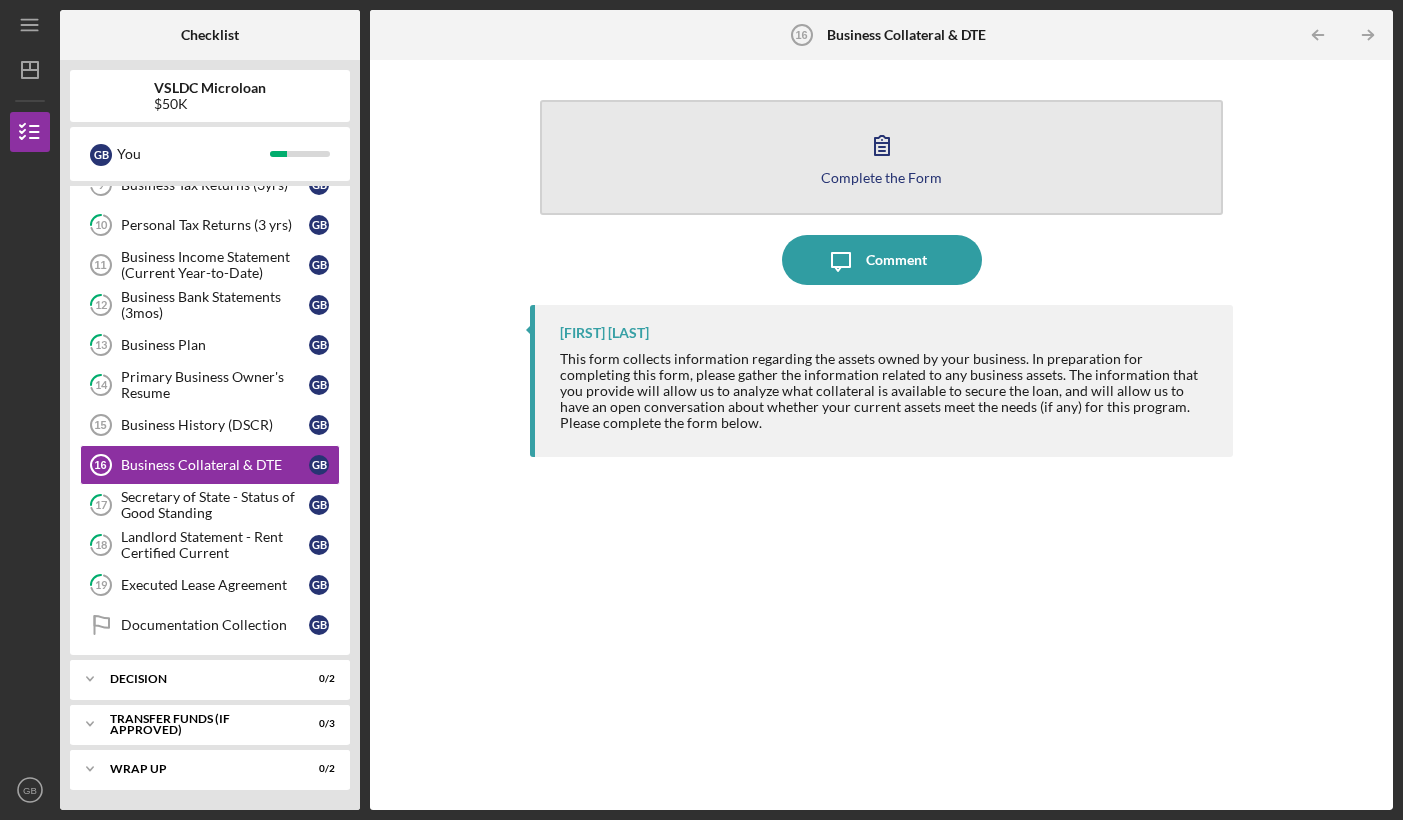 click on "Complete the Form" at bounding box center [881, 177] 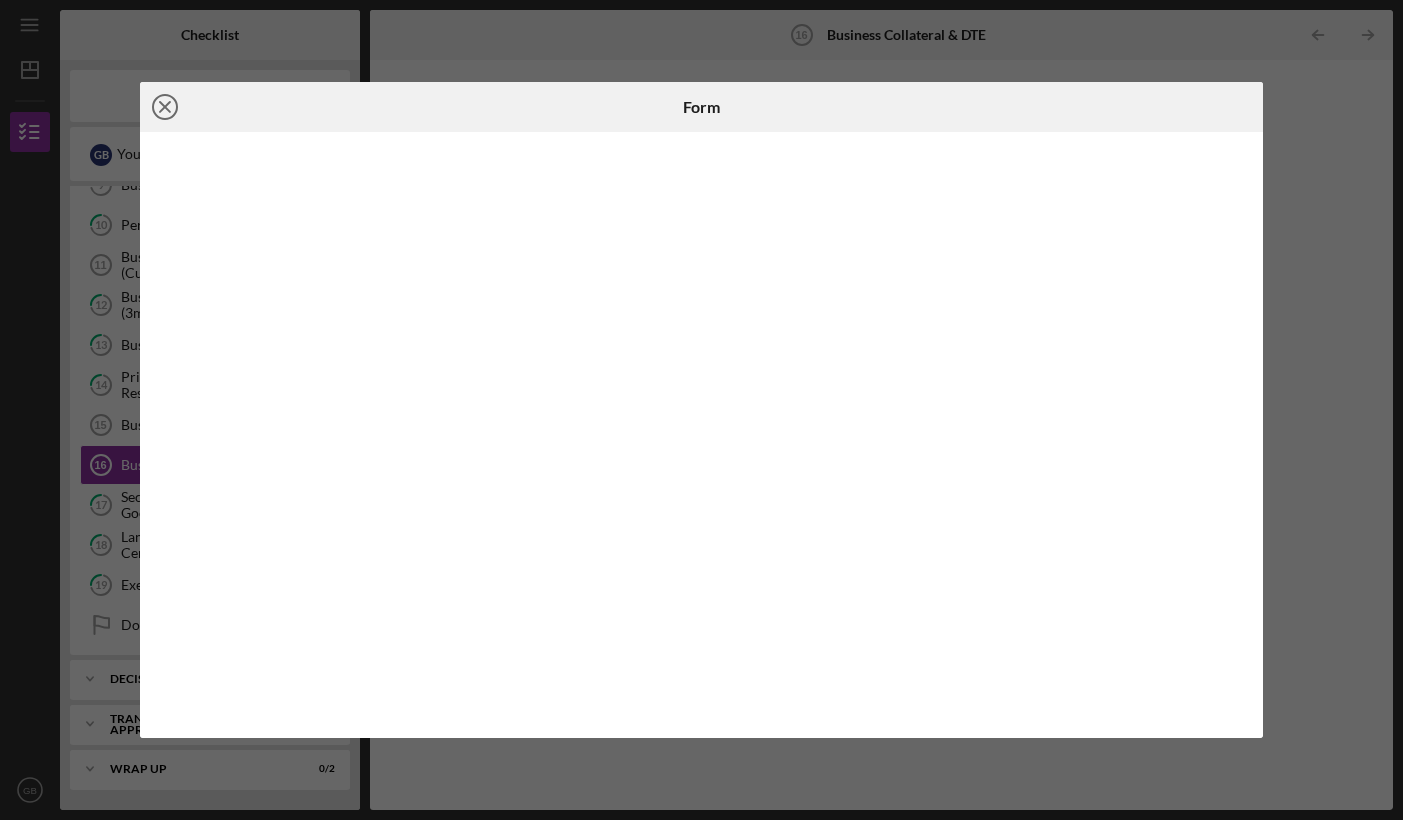click on "Icon/Close" 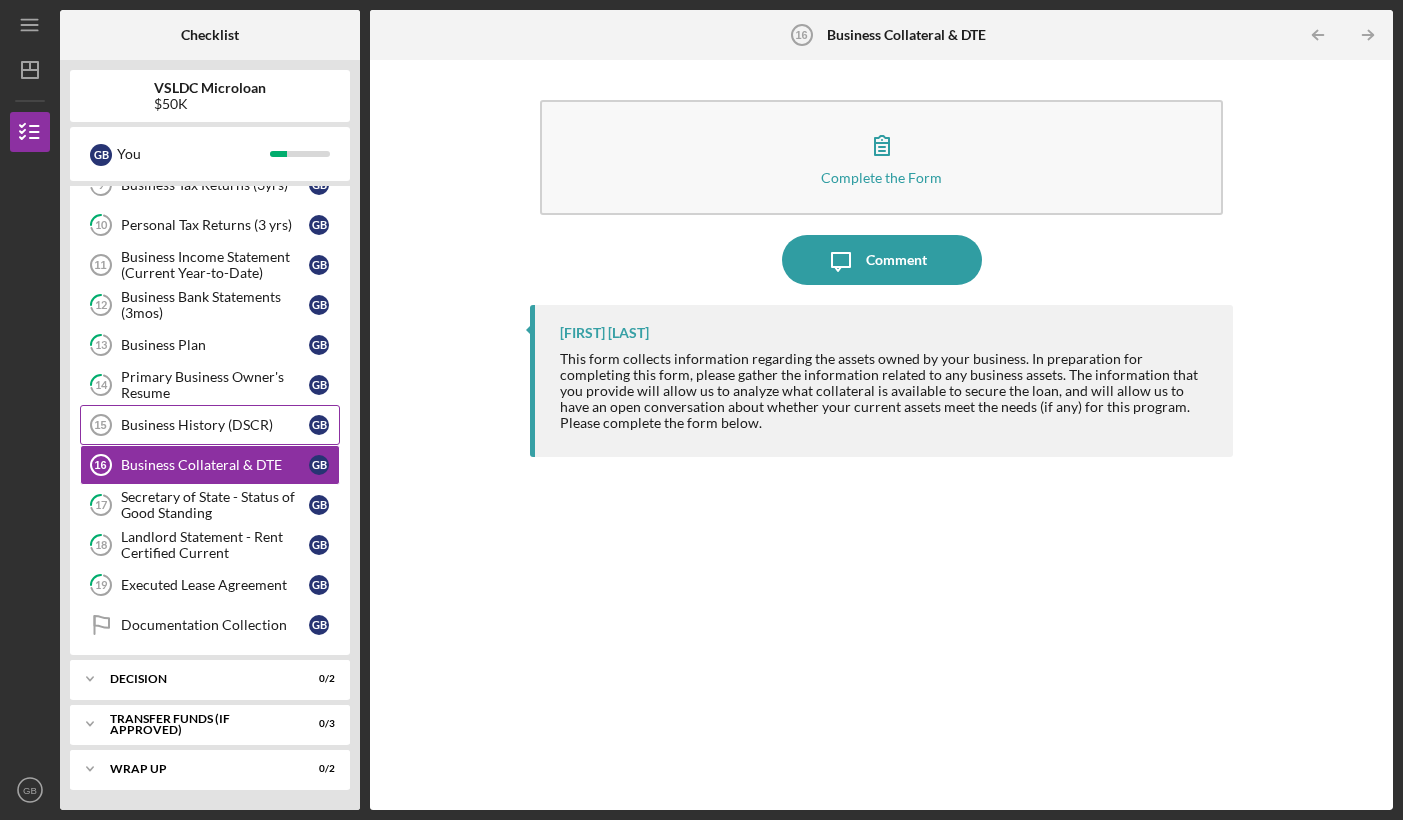 click on "Business History (DSCR) 15 Business History (DSCR) G B" at bounding box center [210, 425] 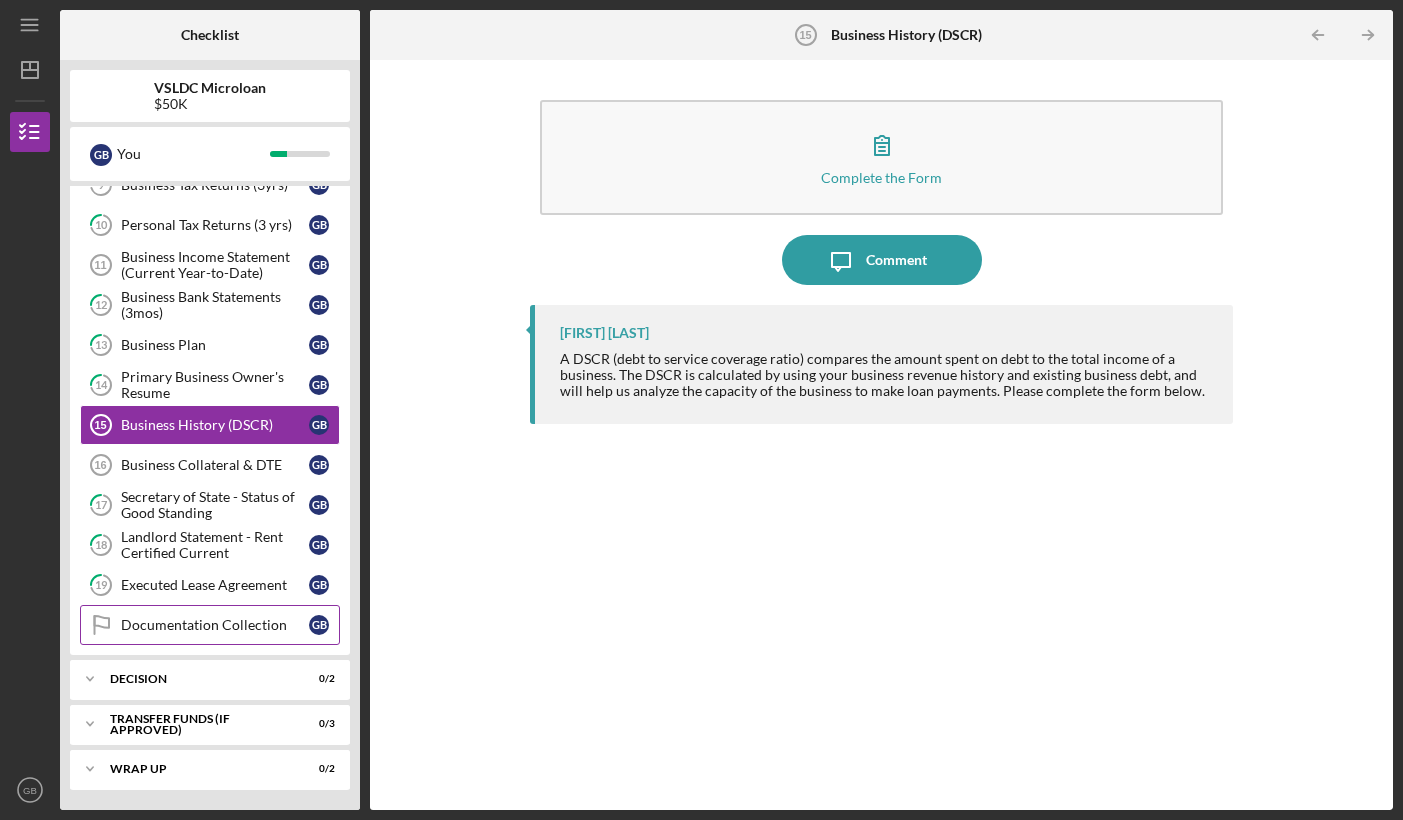 click on "Documentation Collection Documentation Collection G B" at bounding box center (210, 625) 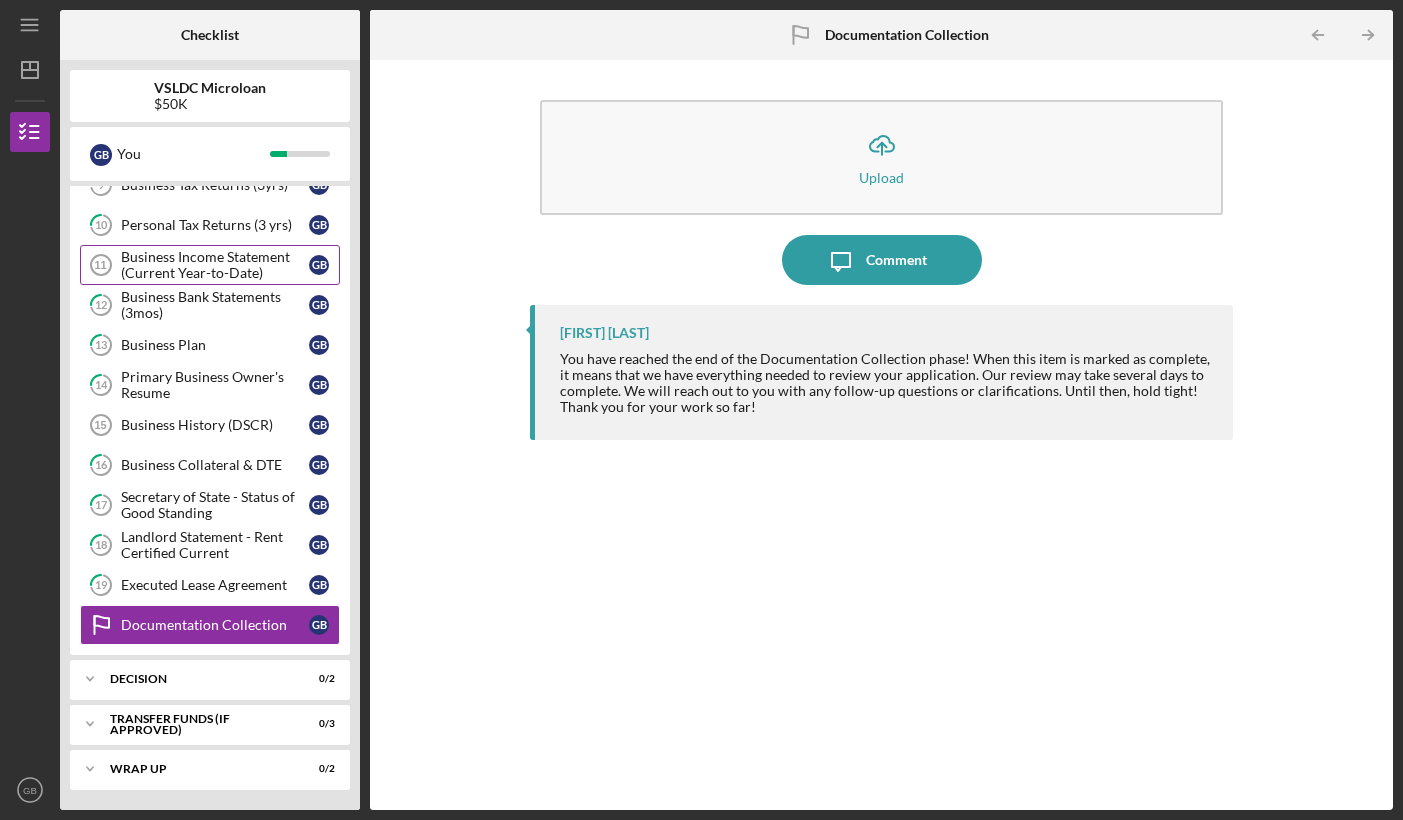 click on "Business Income Statement (Current Year-to-Date)" at bounding box center (215, 265) 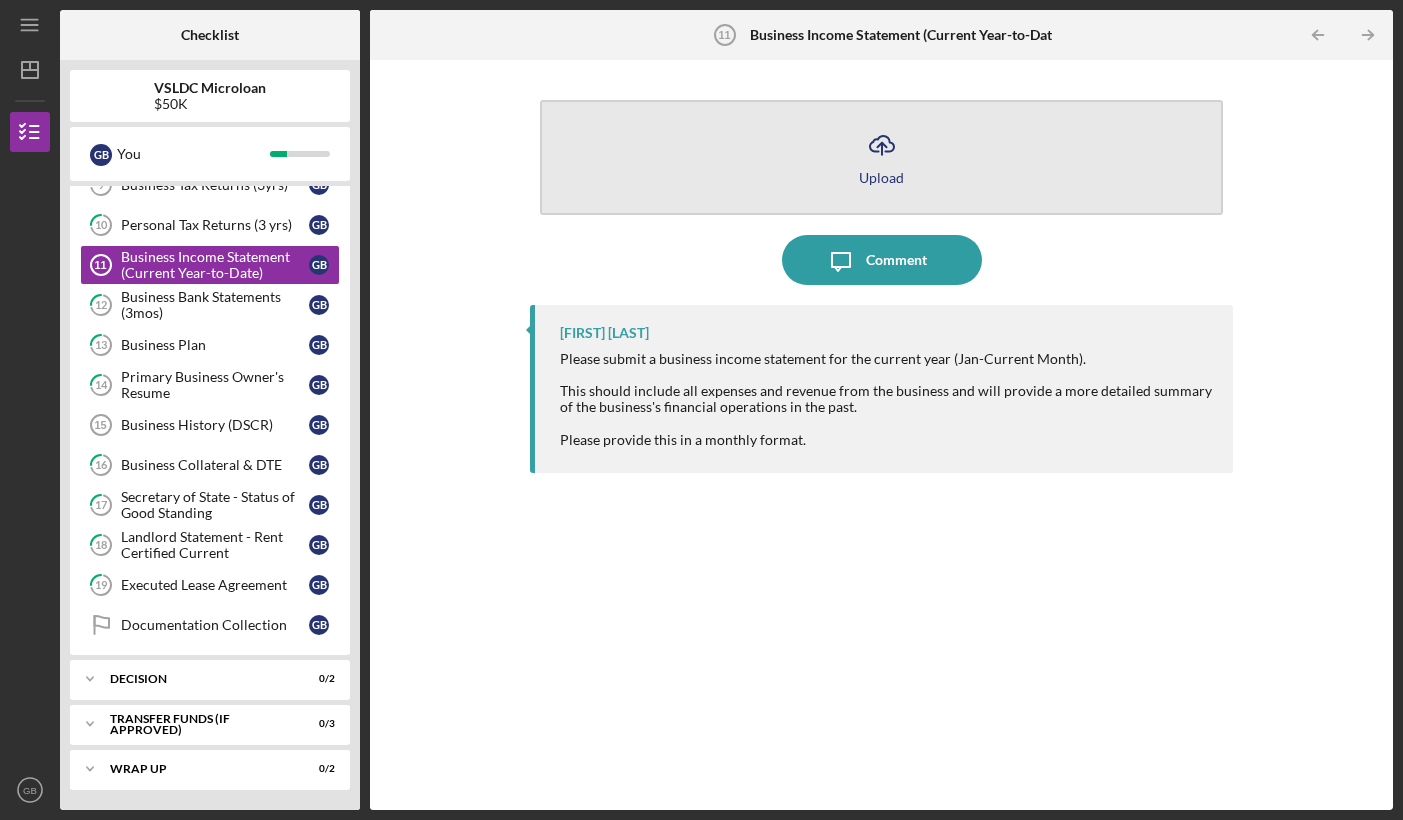 click on "Icon/Upload" 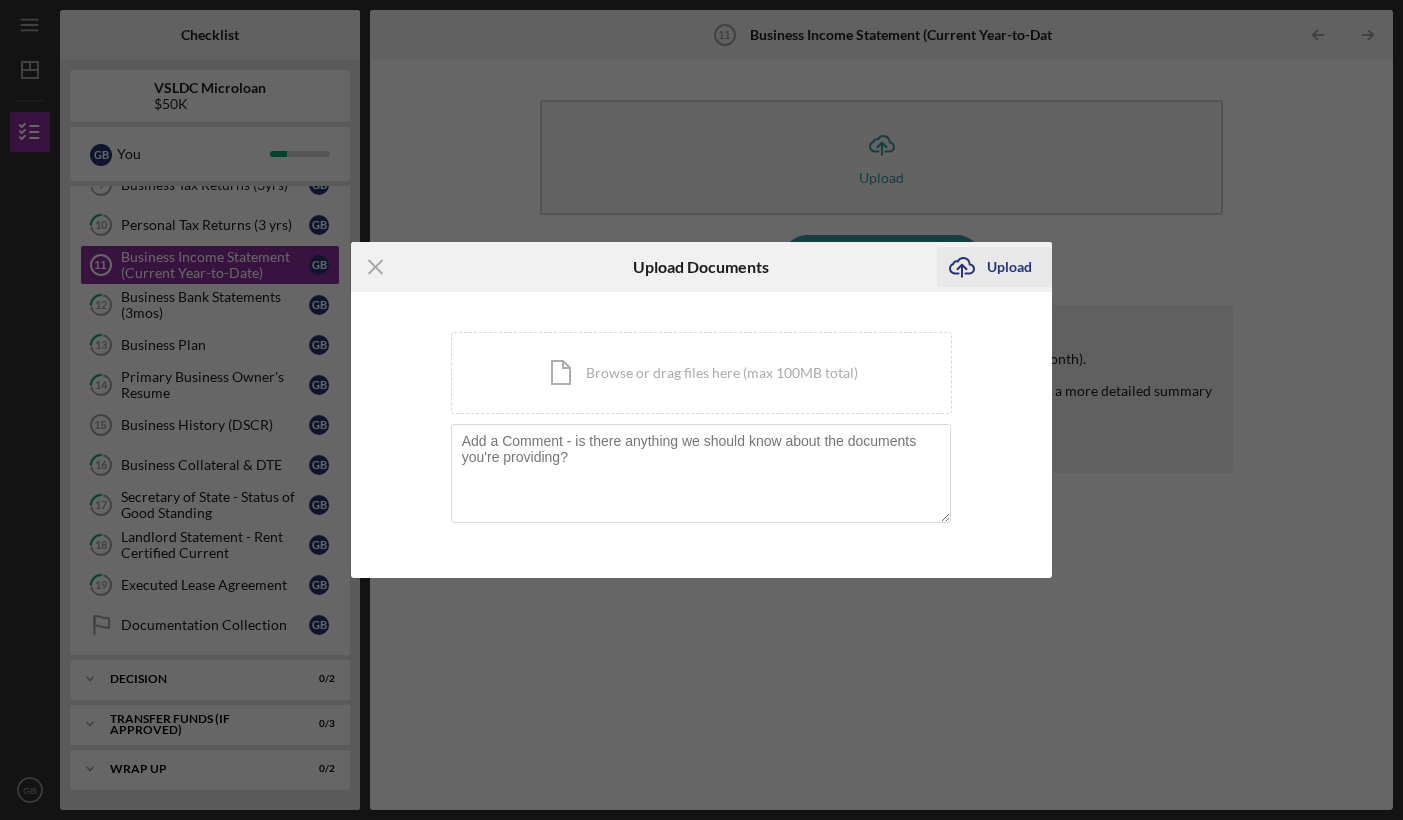 click on "Upload" at bounding box center [1009, 267] 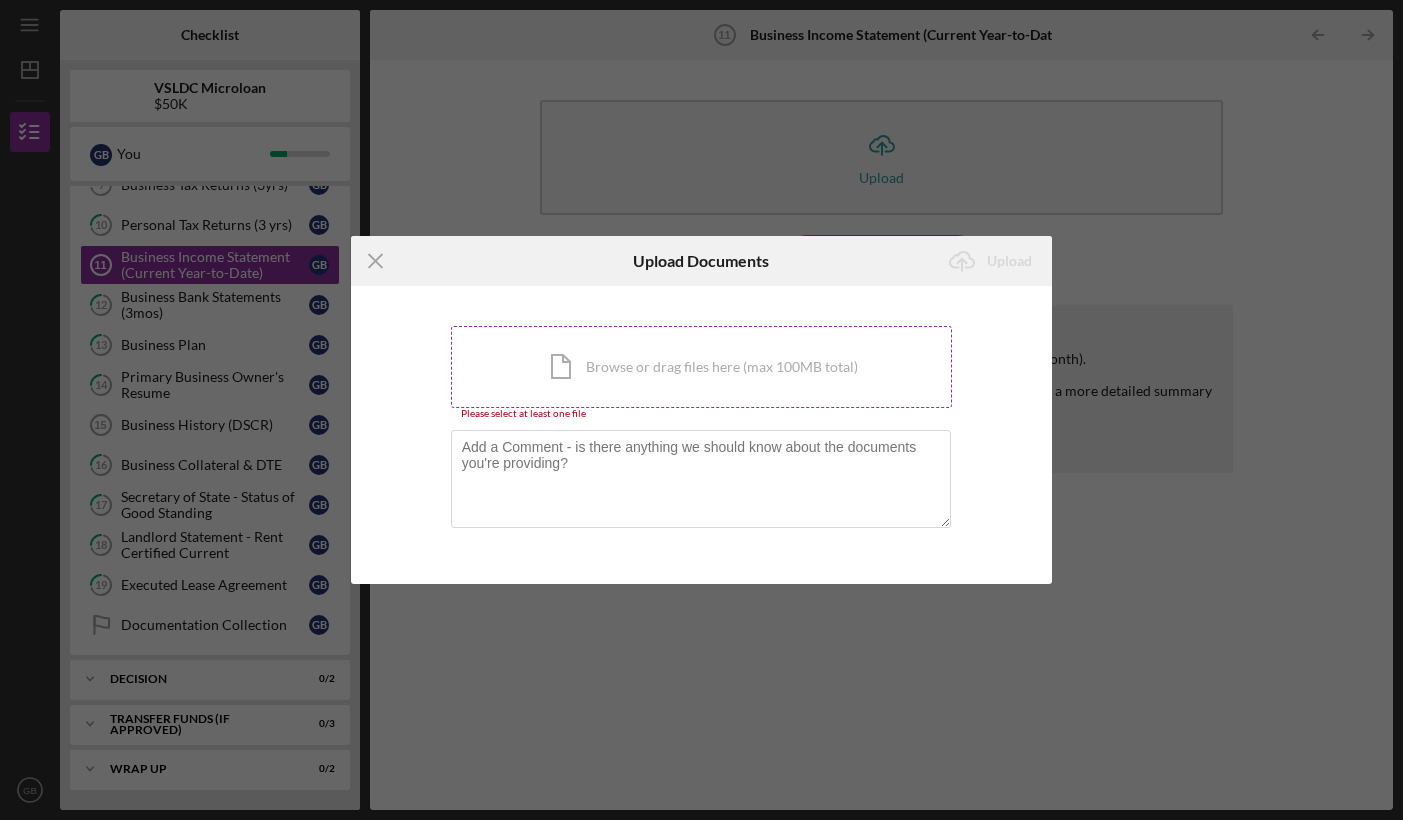 click on "Icon/Document Browse or drag files here (max 100MB total) Tap to choose files or take a photo" at bounding box center (702, 367) 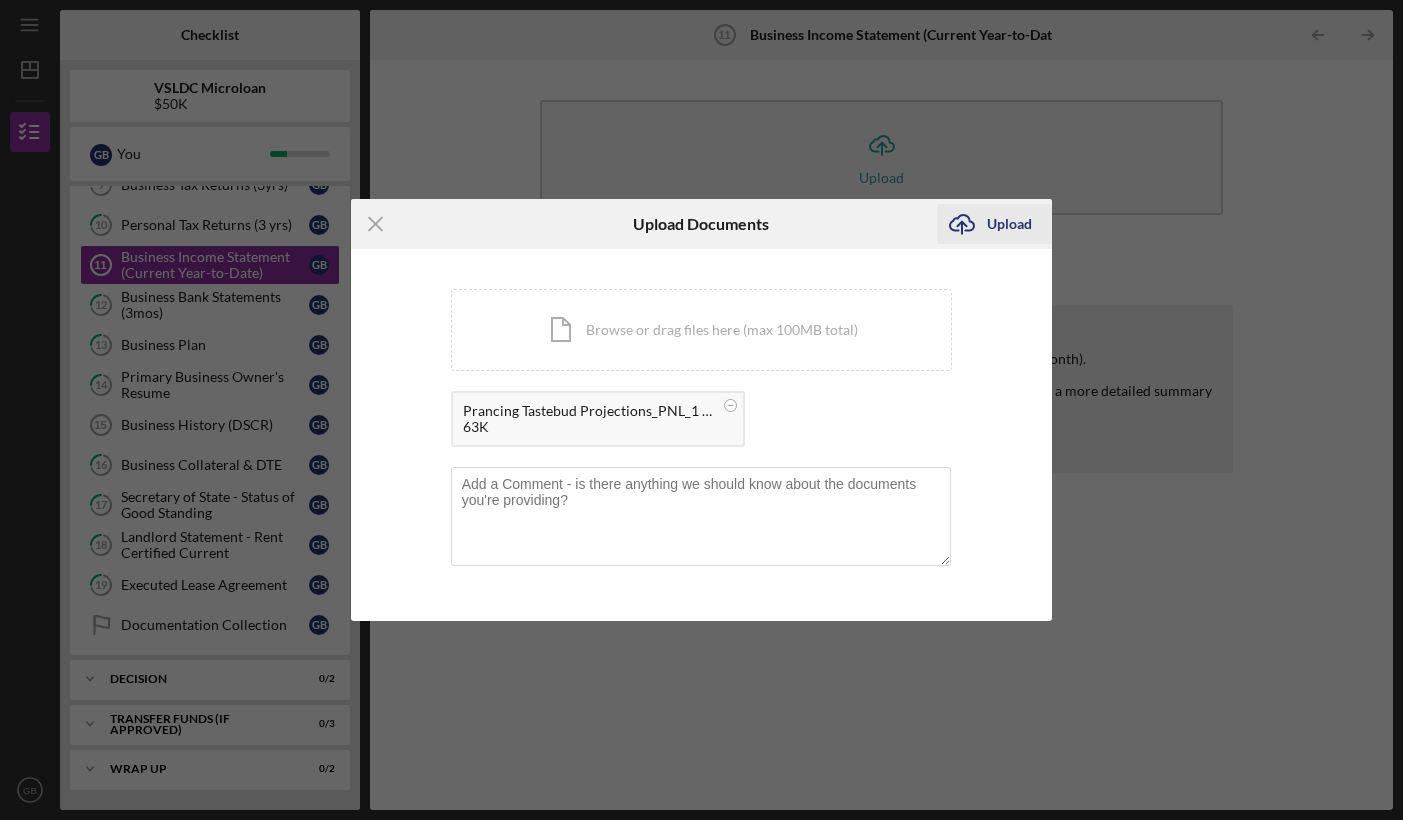 click on "Upload" at bounding box center (1009, 224) 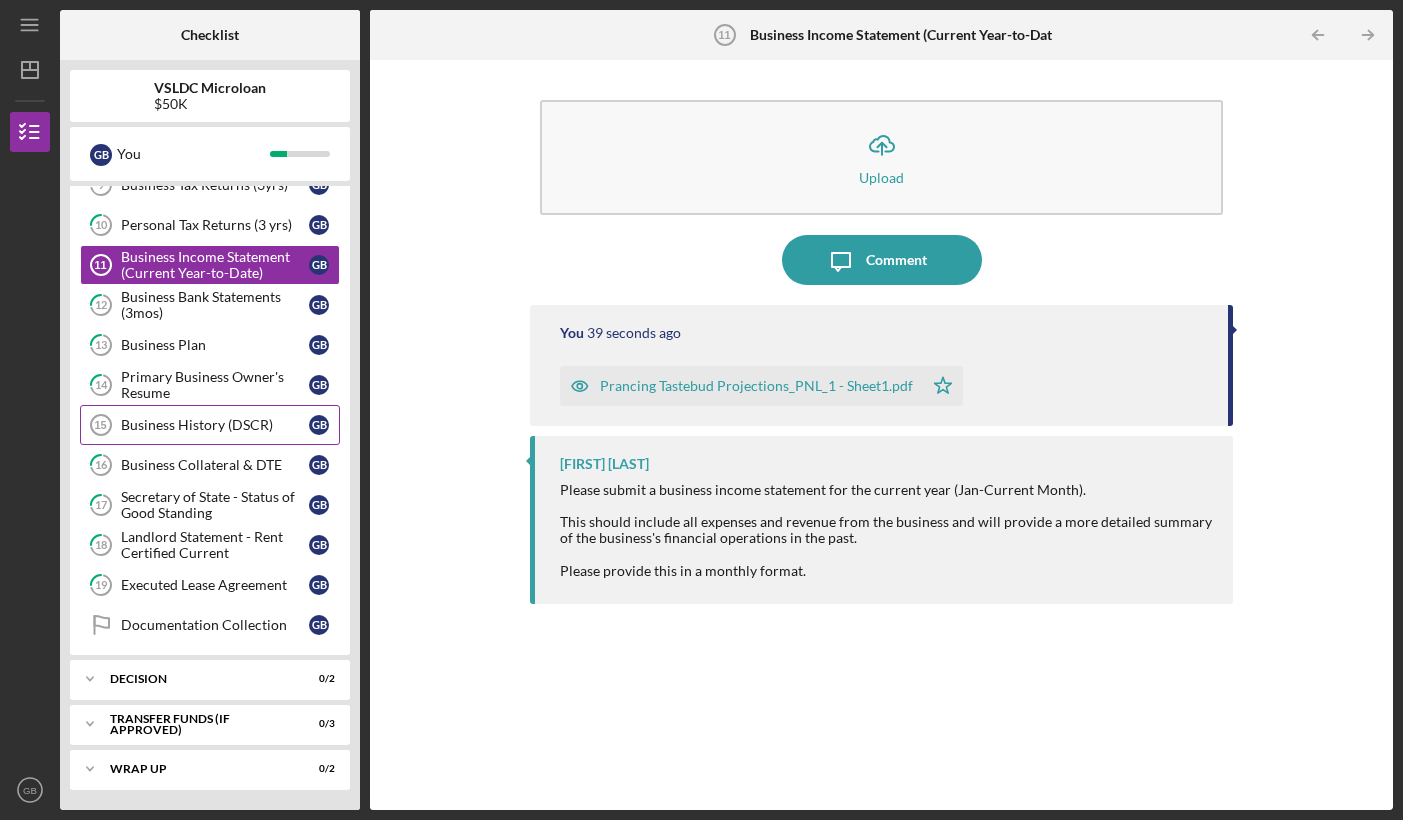 click on "Business History (DSCR)" at bounding box center [215, 425] 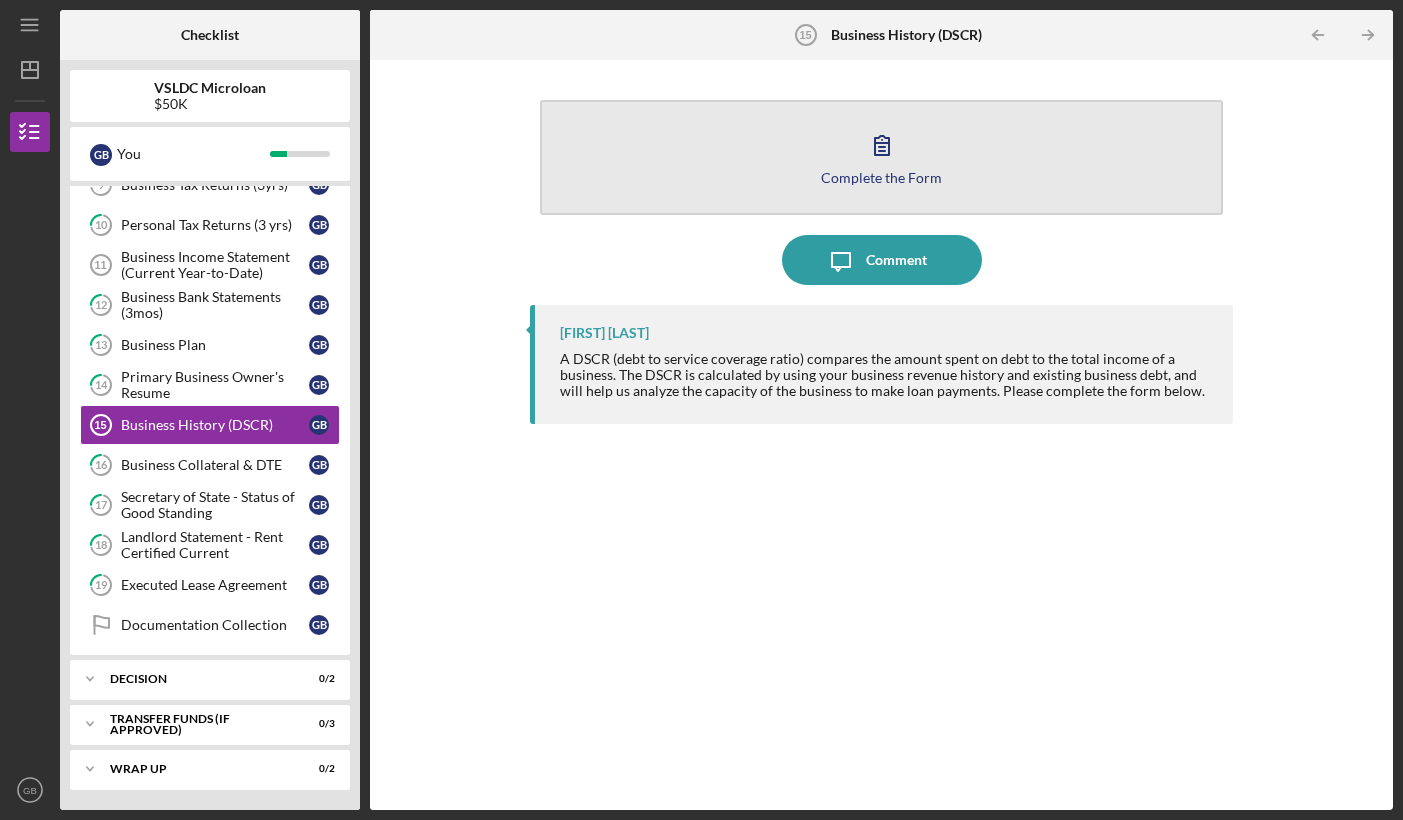 click on "Complete the Form" at bounding box center [881, 177] 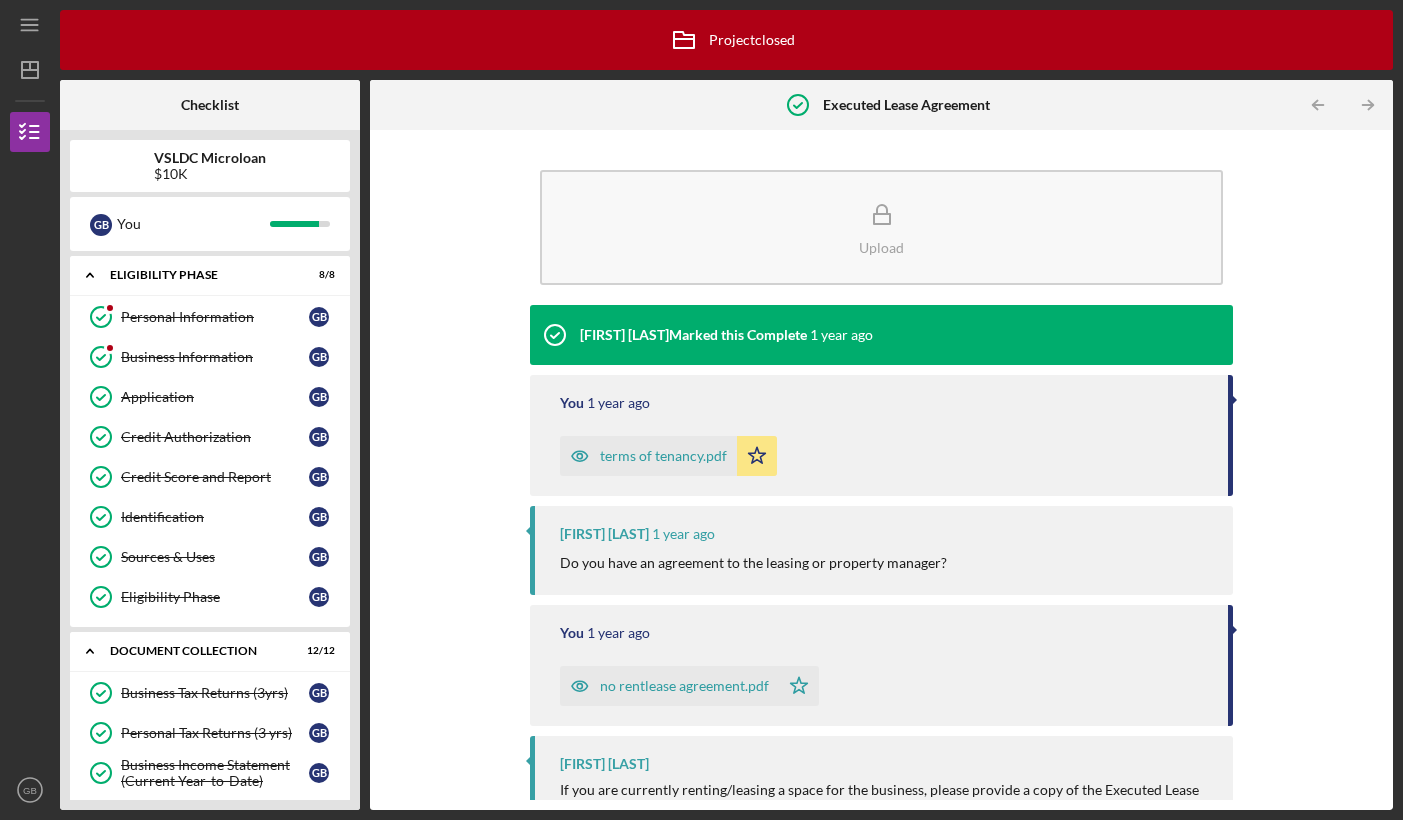 scroll, scrollTop: 0, scrollLeft: 0, axis: both 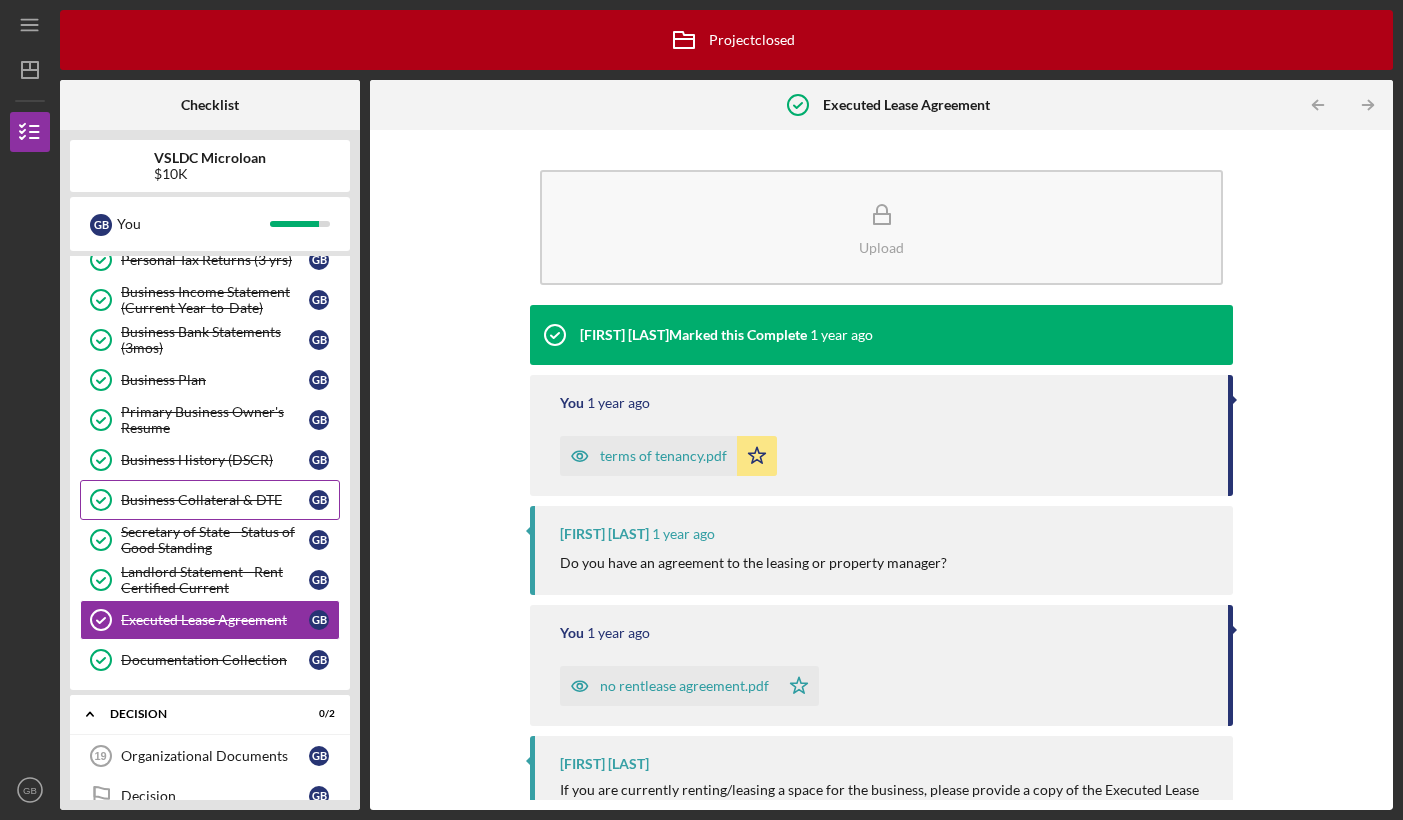 click on "Business Collateral & DTE" at bounding box center (215, 500) 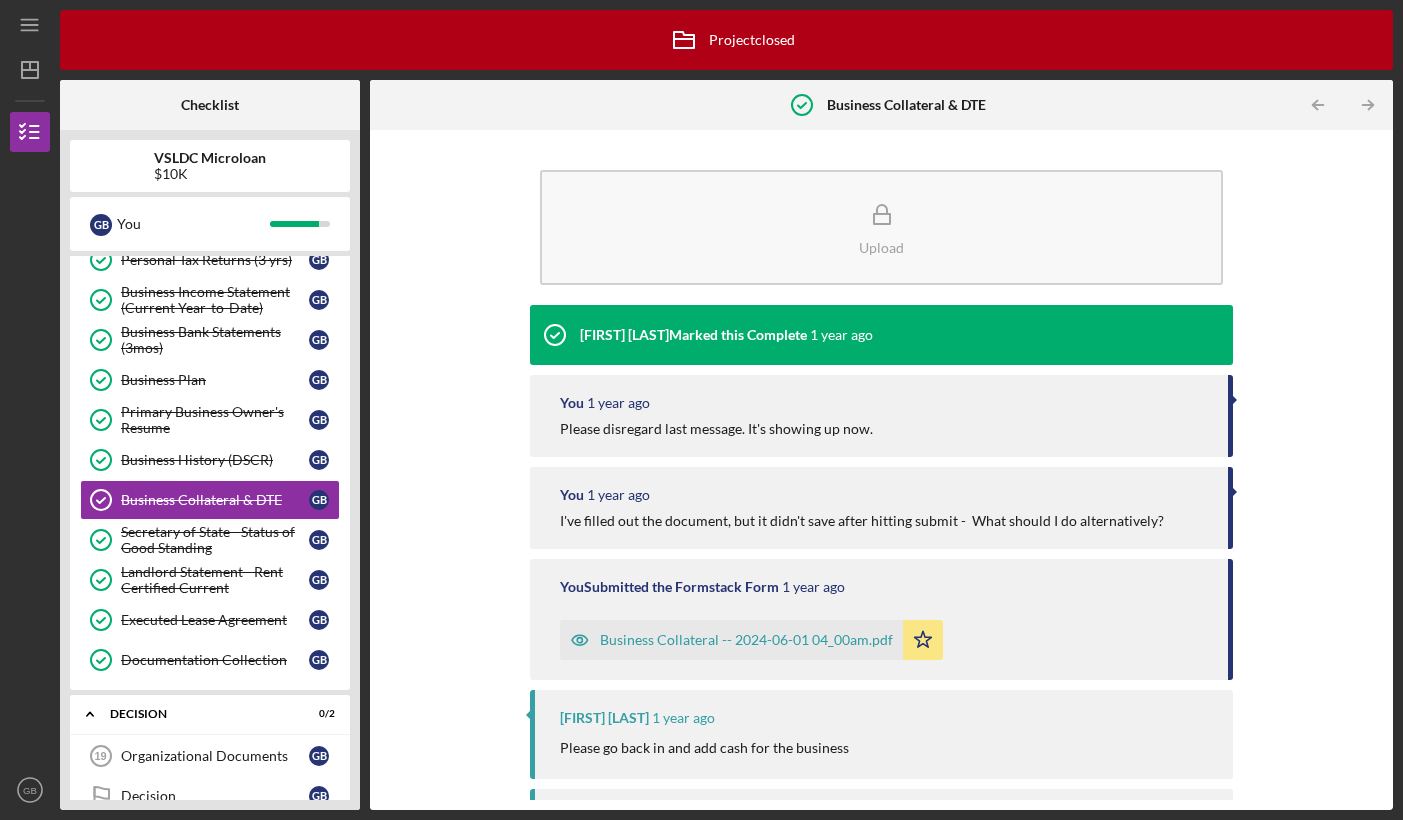 click on "Business Collateral -- 2024-06-01 04_00am.pdf" at bounding box center [746, 640] 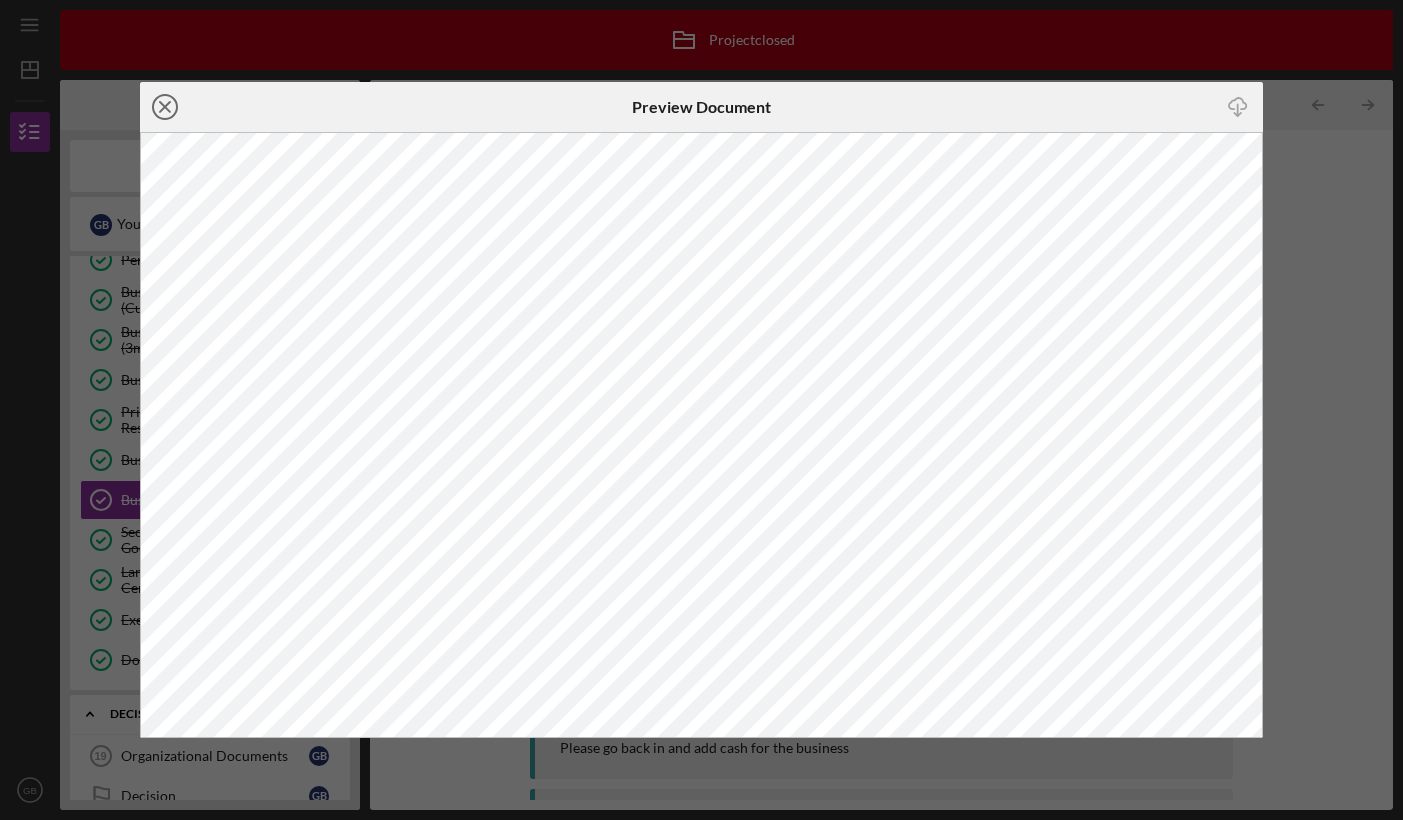 click 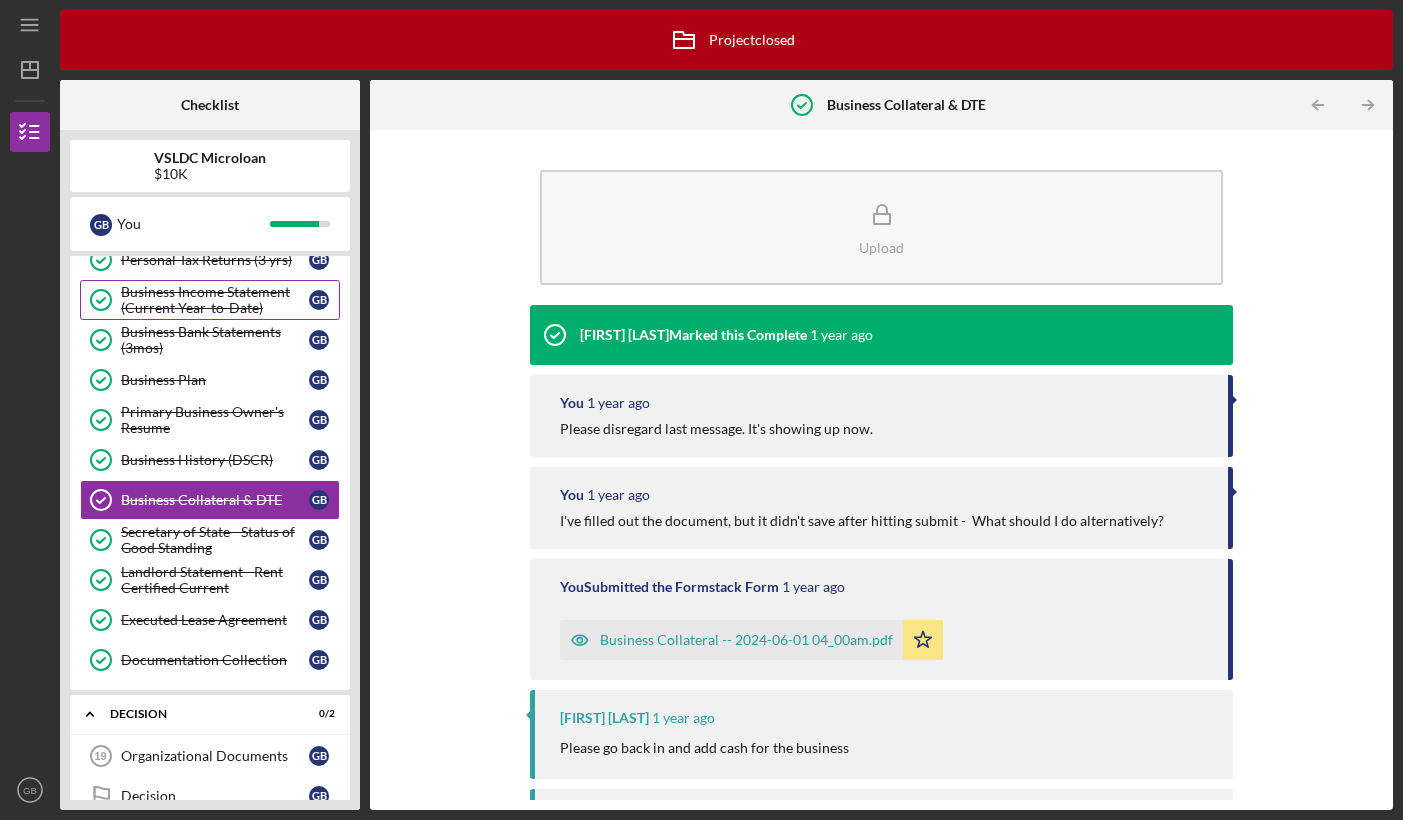 click on "Business Income Statement (Current Year-to-Date)" at bounding box center (215, 300) 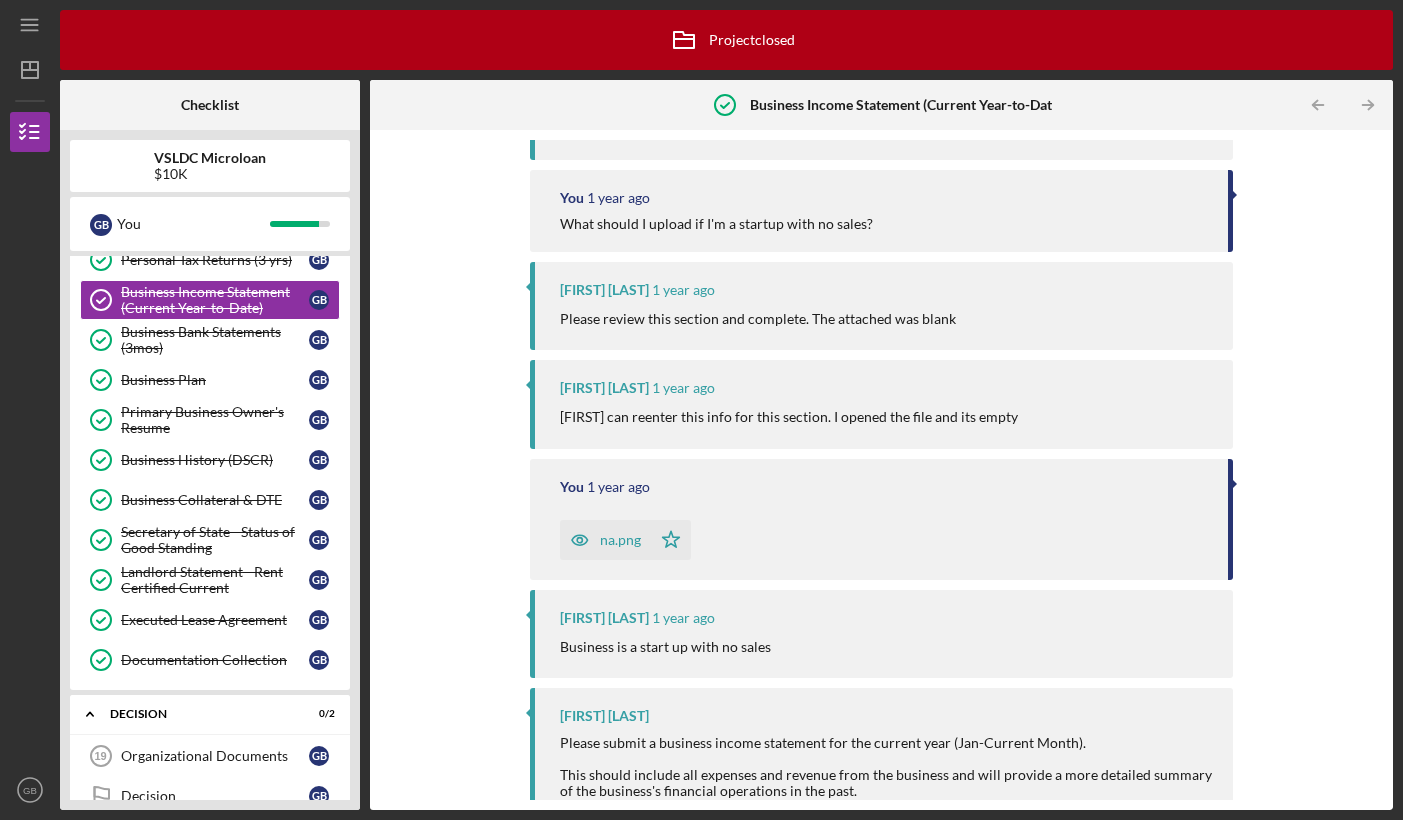 scroll, scrollTop: 1122, scrollLeft: 0, axis: vertical 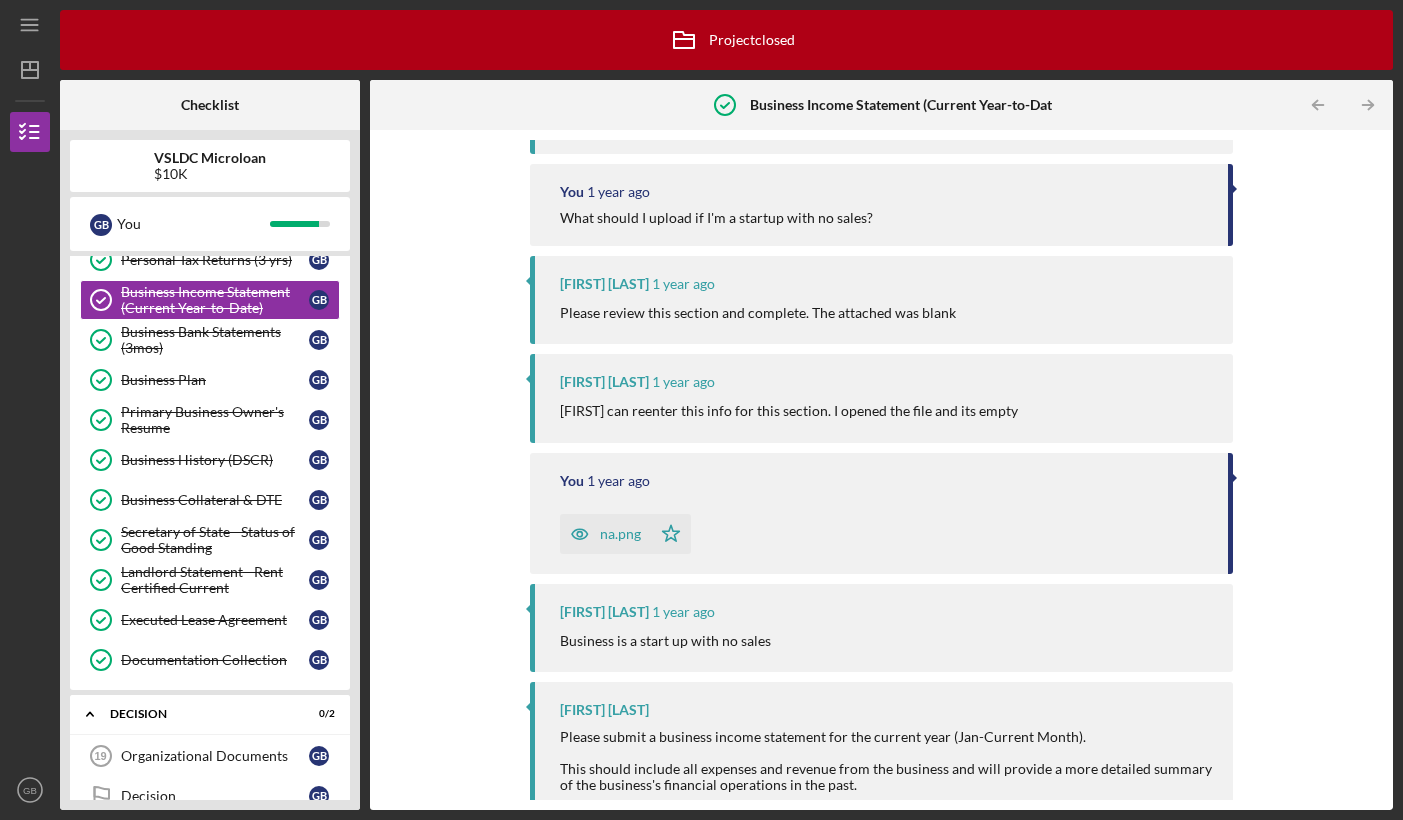 click on "na.png" at bounding box center [620, 534] 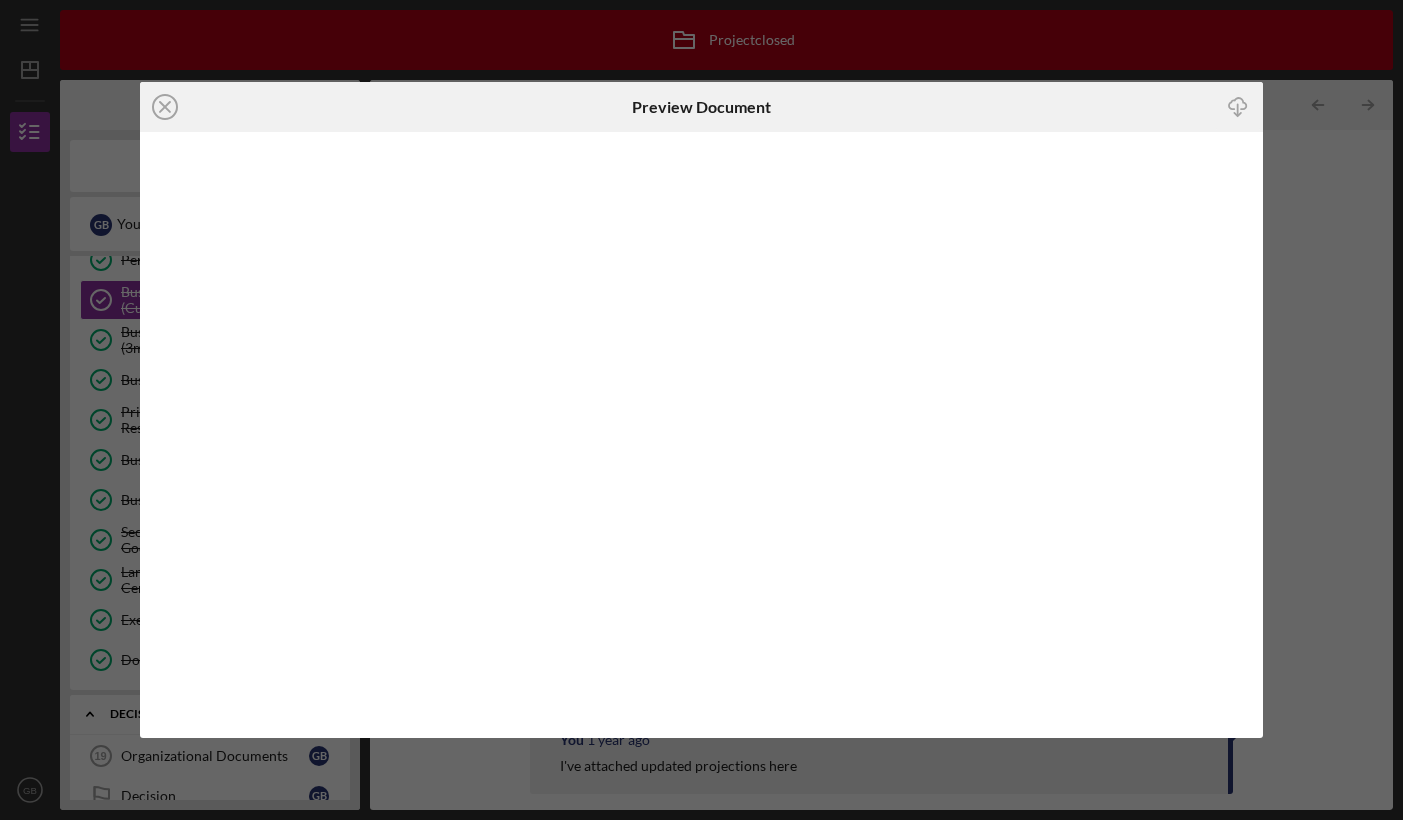 scroll, scrollTop: 1172, scrollLeft: 0, axis: vertical 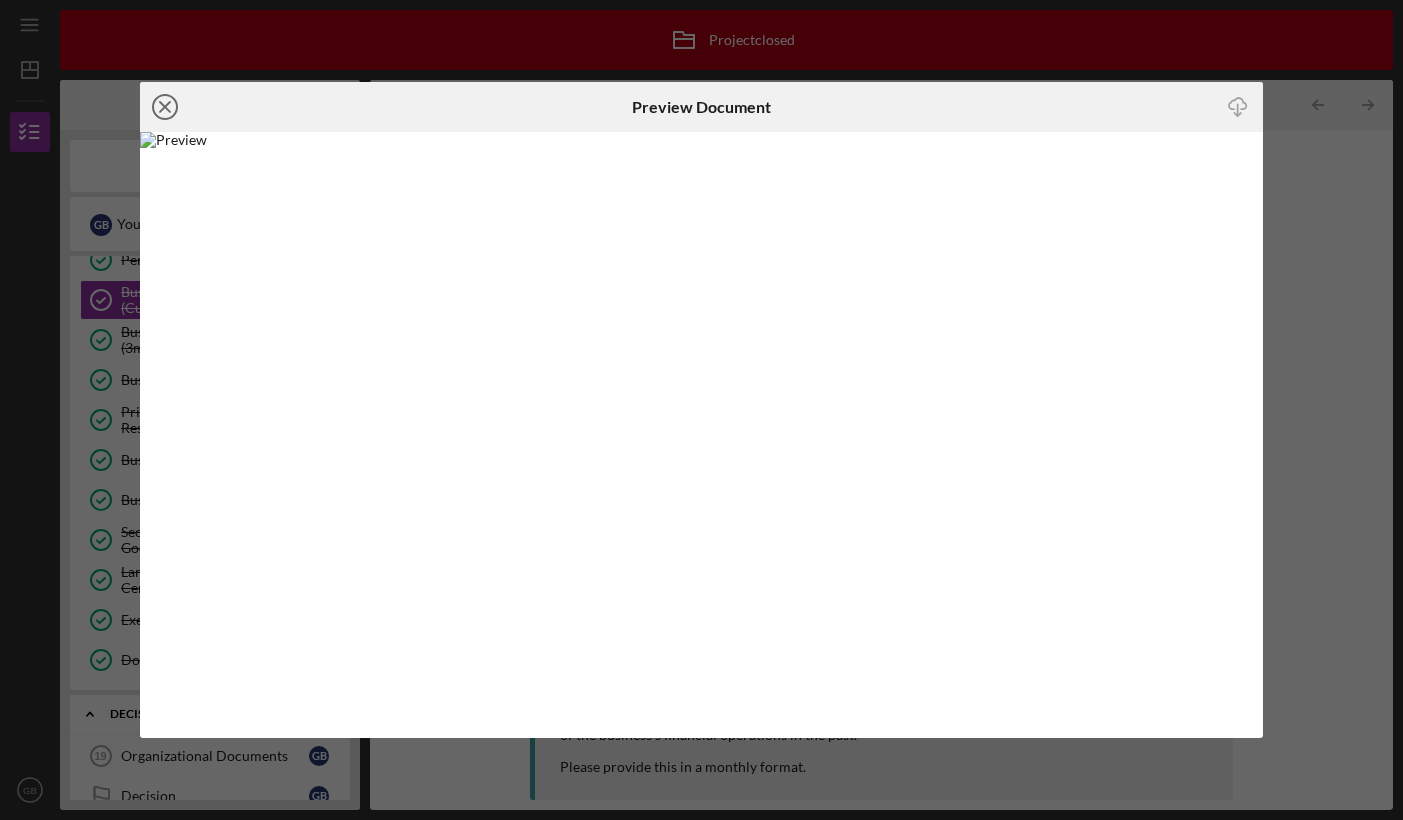 click 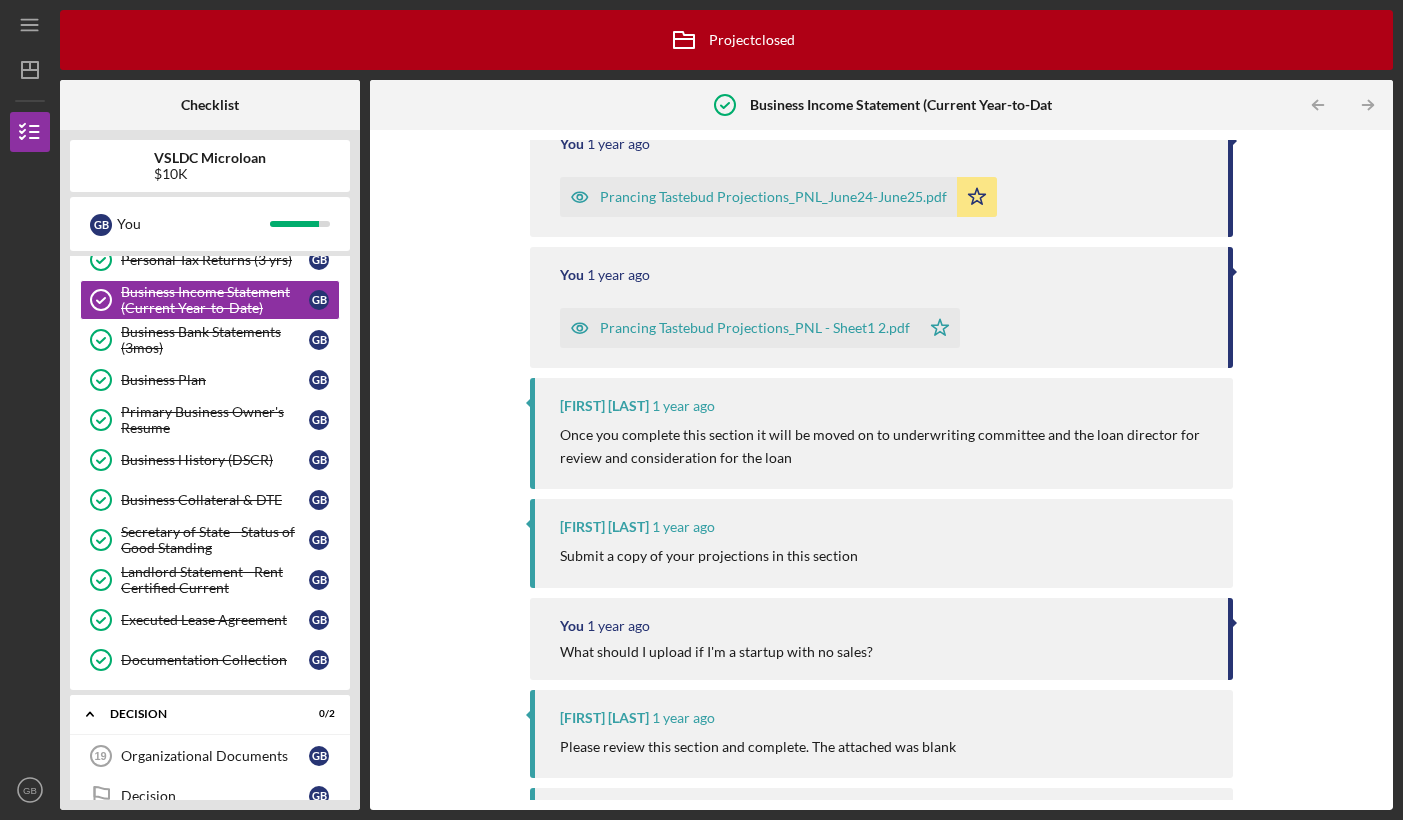 scroll, scrollTop: 689, scrollLeft: 0, axis: vertical 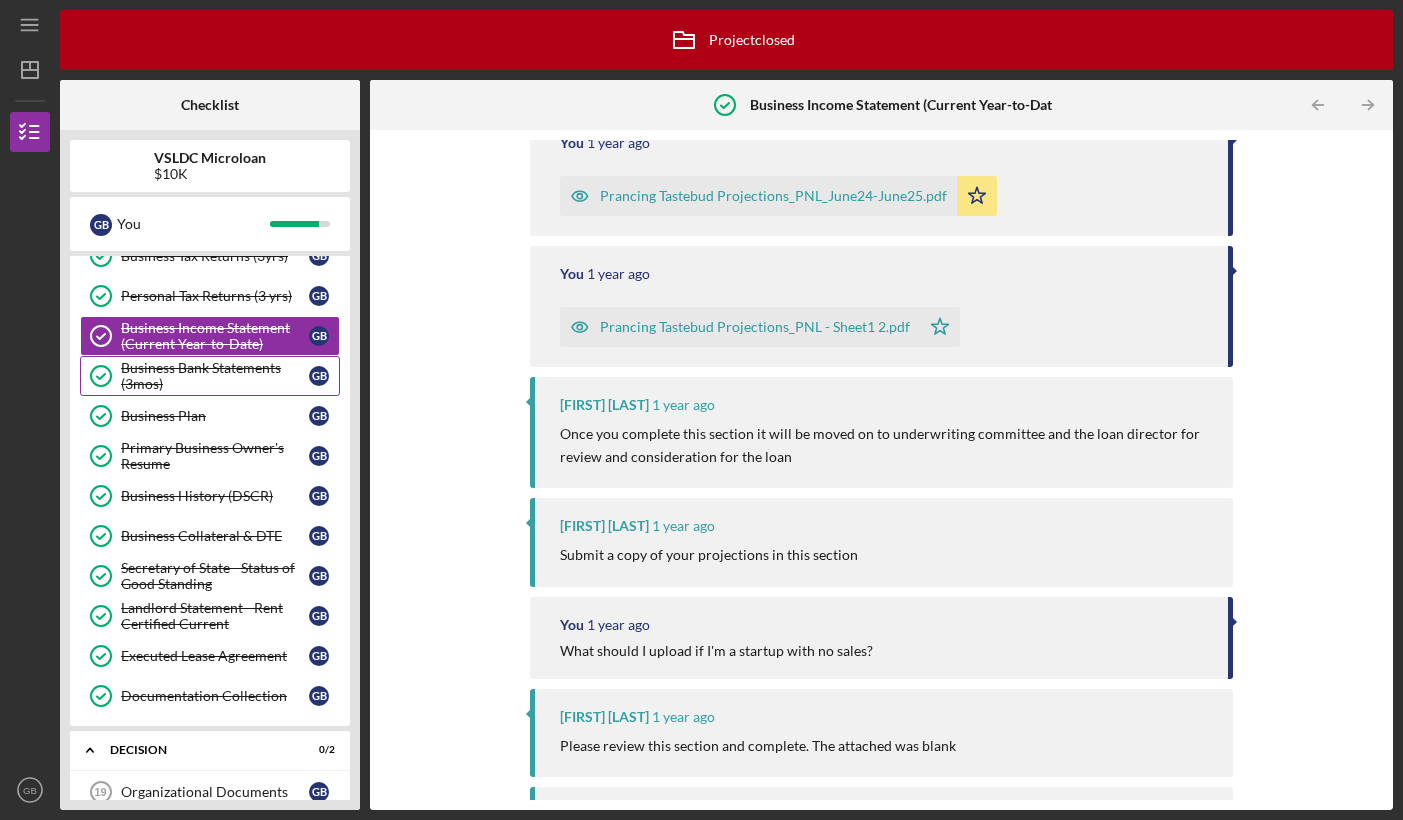 click on "Business Bank Statements (3mos)" at bounding box center [215, 376] 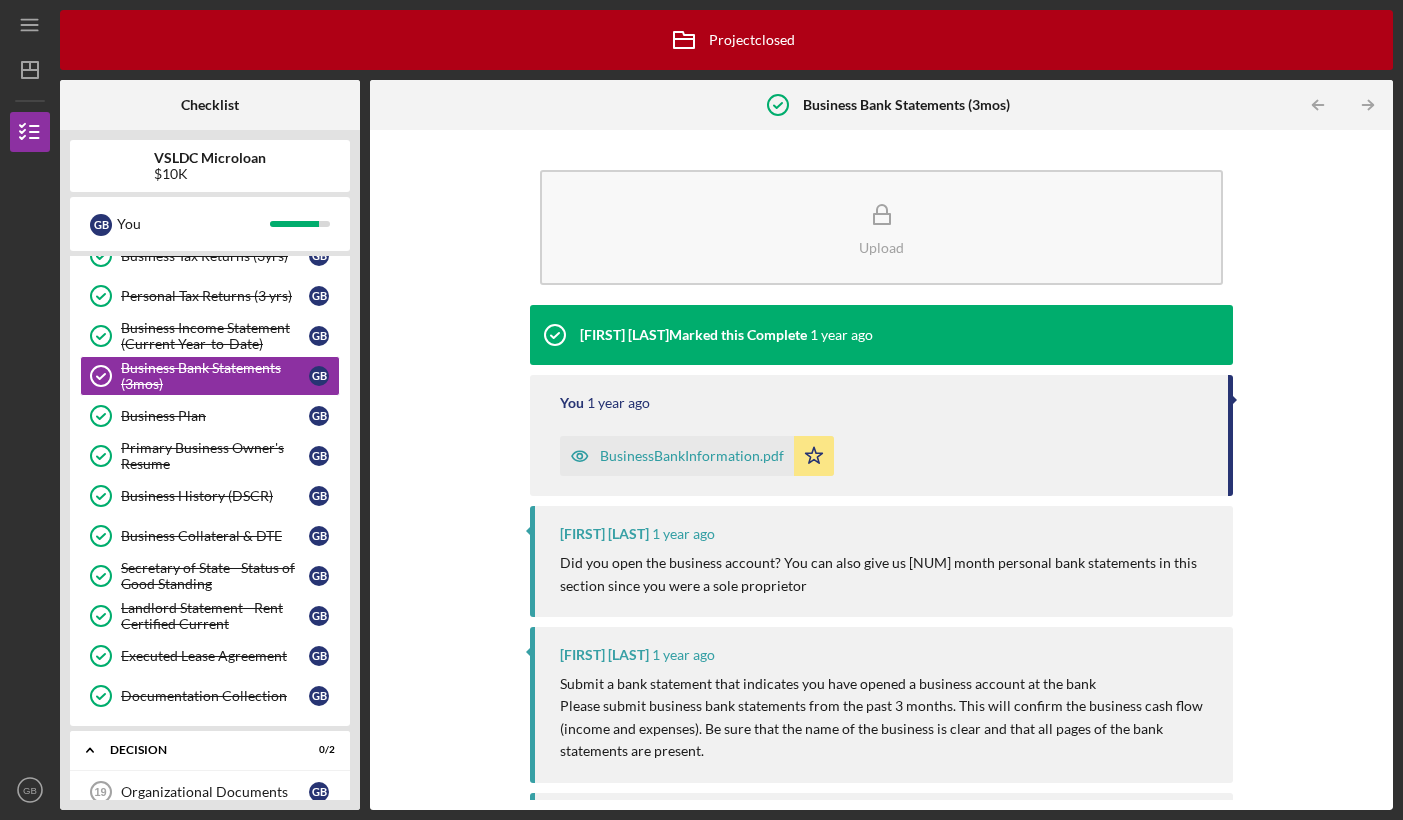 scroll, scrollTop: 128, scrollLeft: 0, axis: vertical 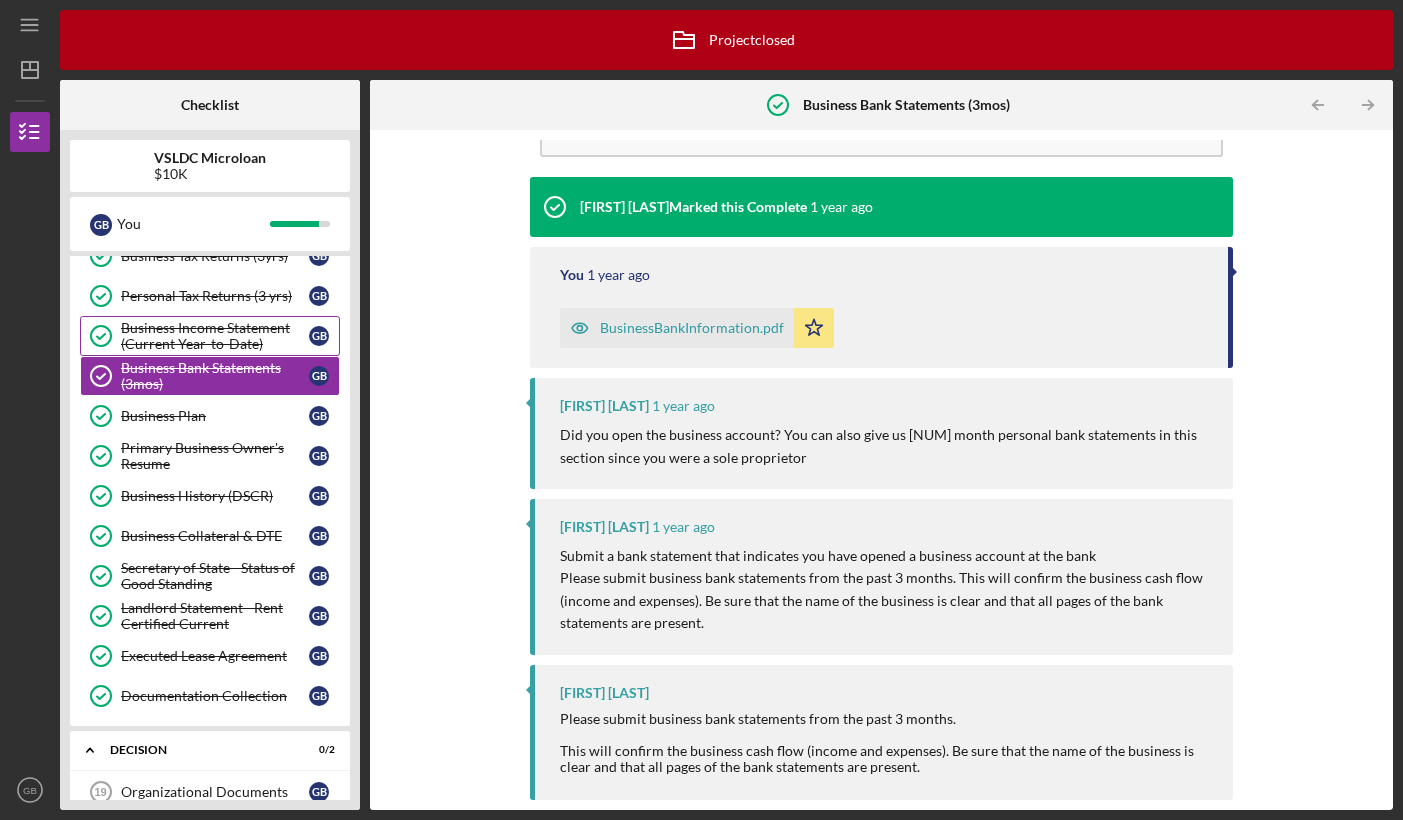 click on "Business Income Statement (Current Year-to-Date)" at bounding box center (215, 336) 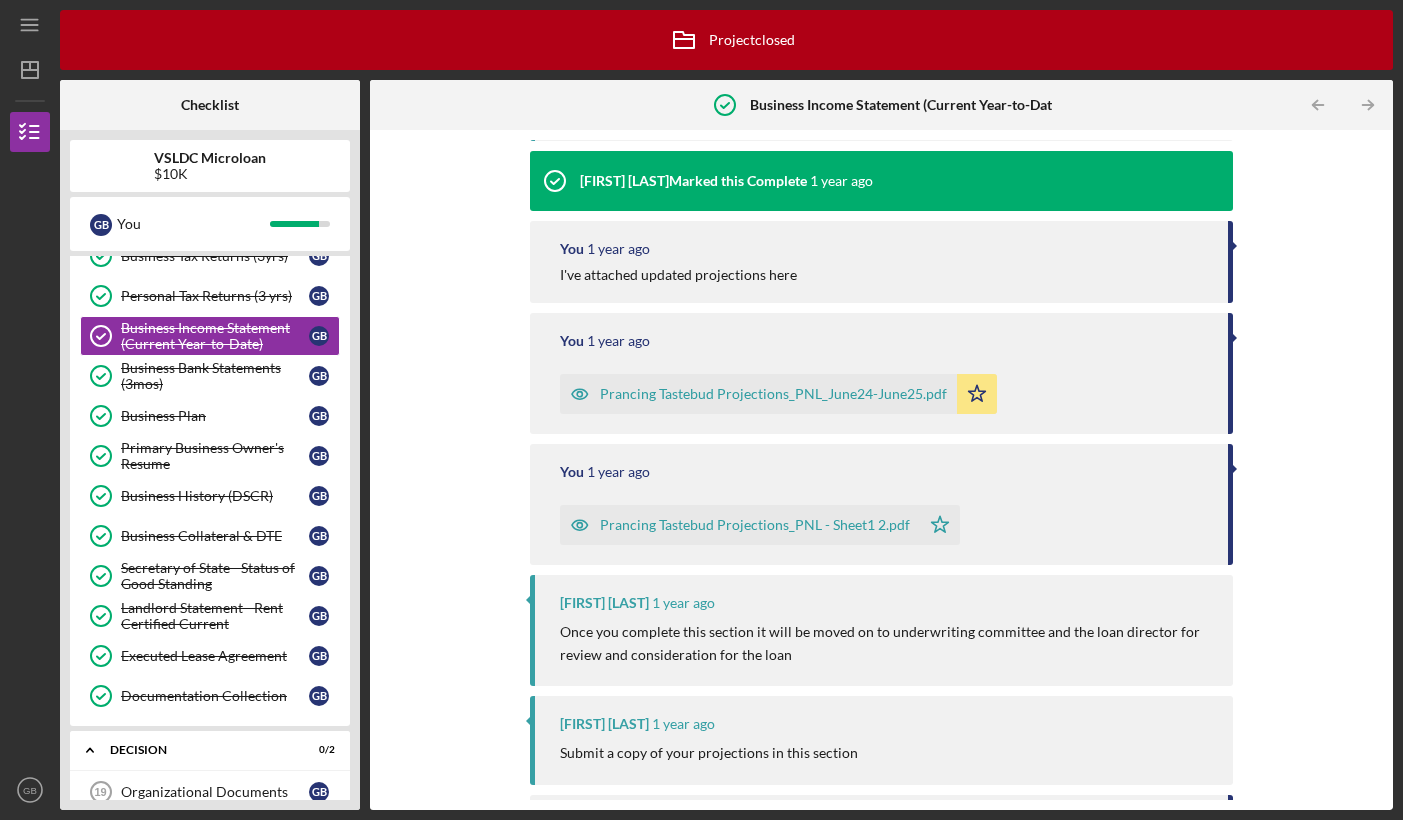 scroll, scrollTop: 492, scrollLeft: 0, axis: vertical 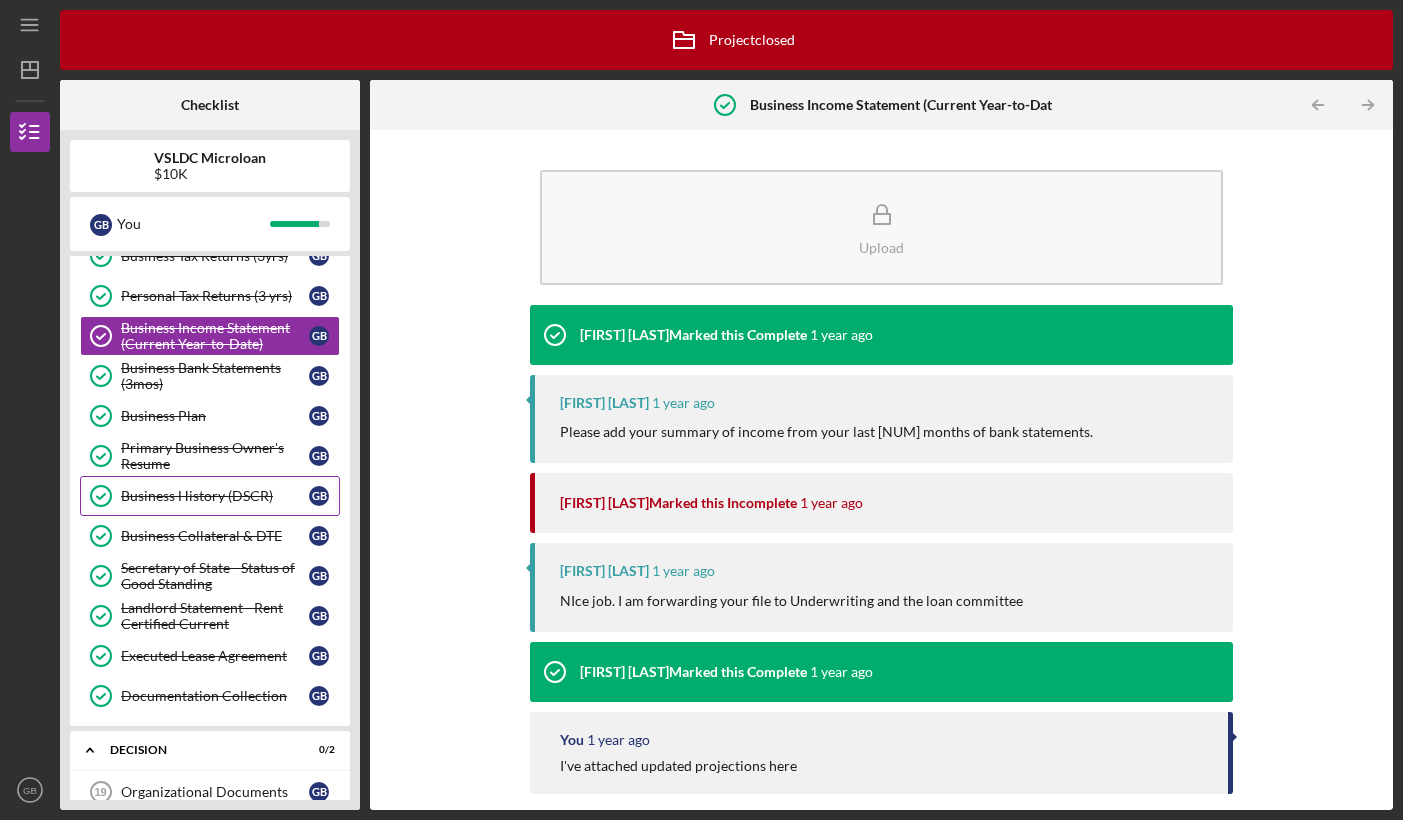 click on "Business History (DSCR) Business History (DSCR) G B" at bounding box center (210, 496) 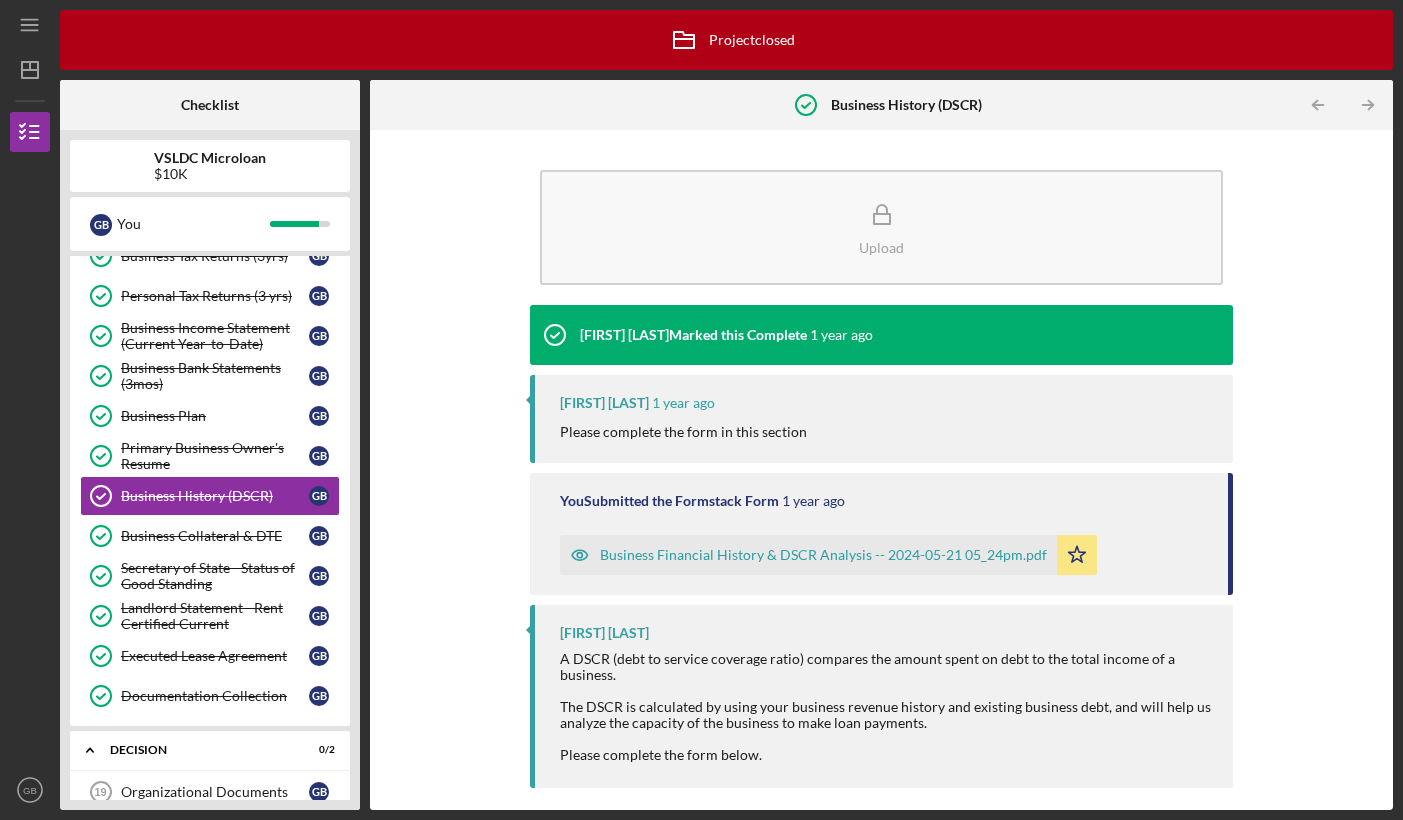 click on "Business Financial History & DSCR Analysis -- 2024-05-21 05_24pm.pdf" at bounding box center (823, 555) 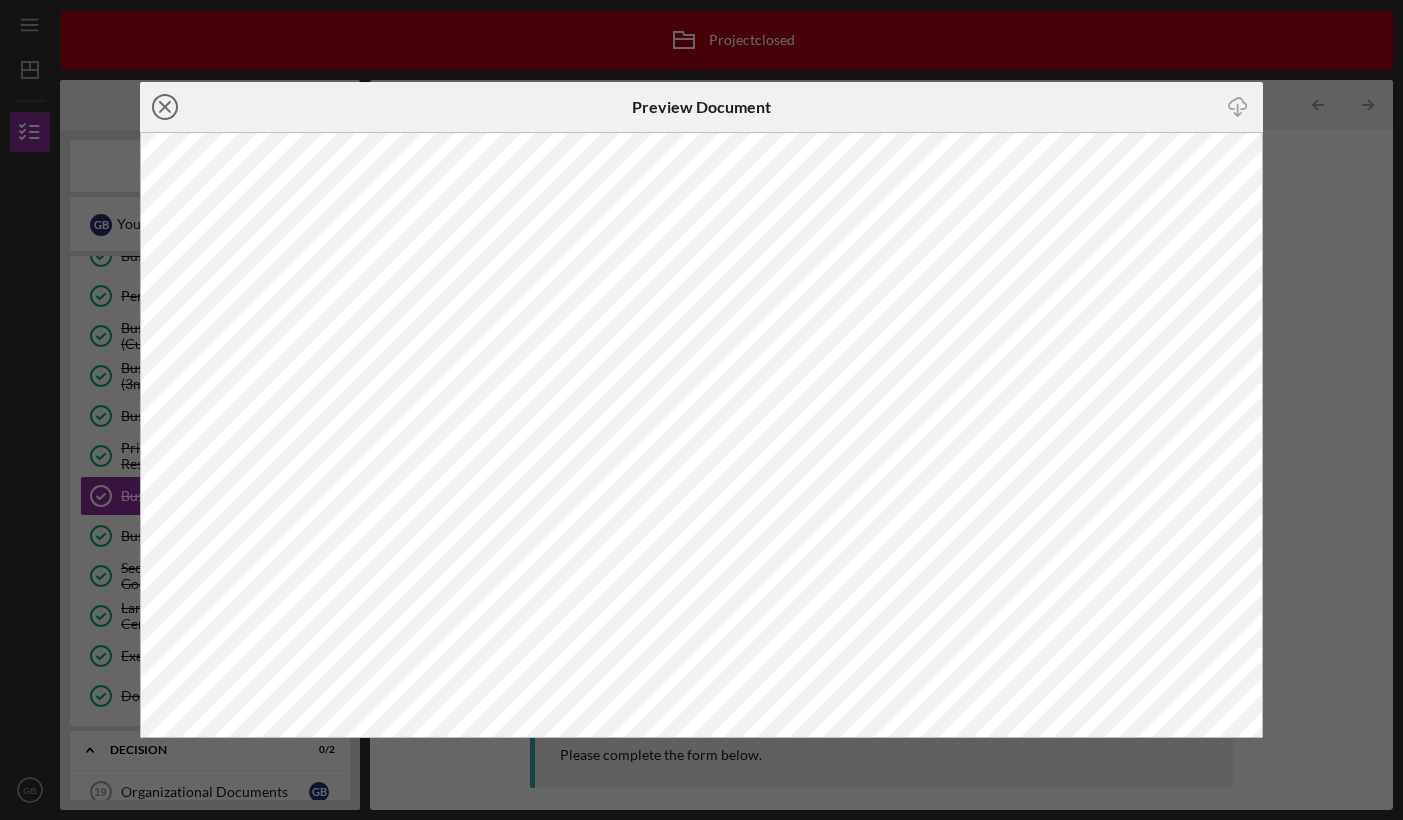 click on "Icon/Close" 